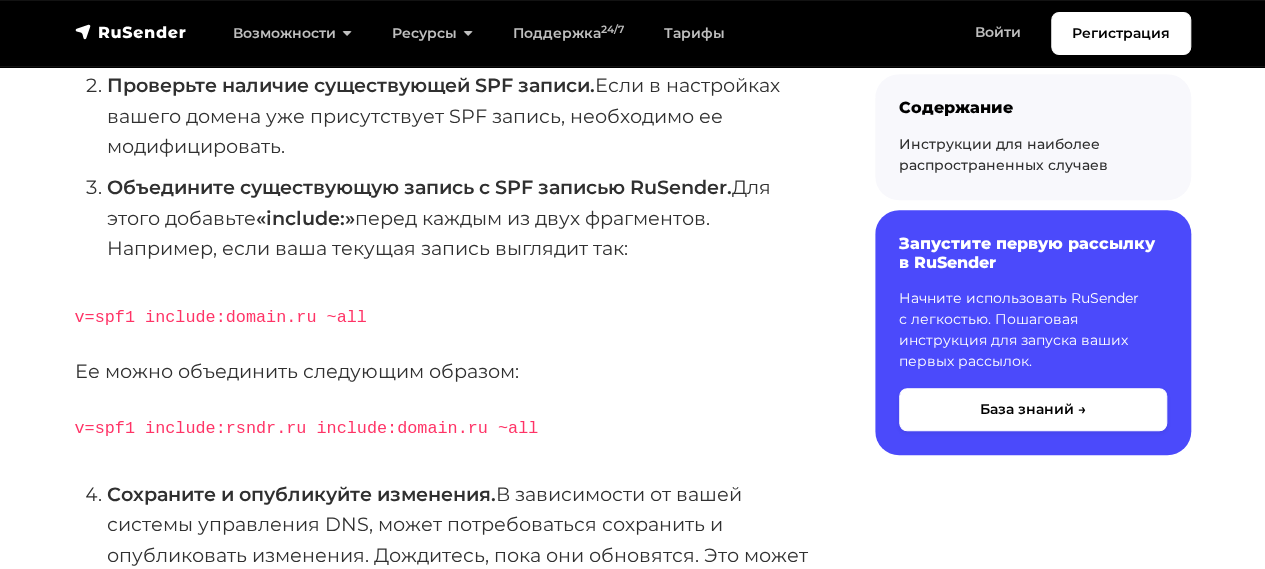scroll, scrollTop: 666, scrollLeft: 0, axis: vertical 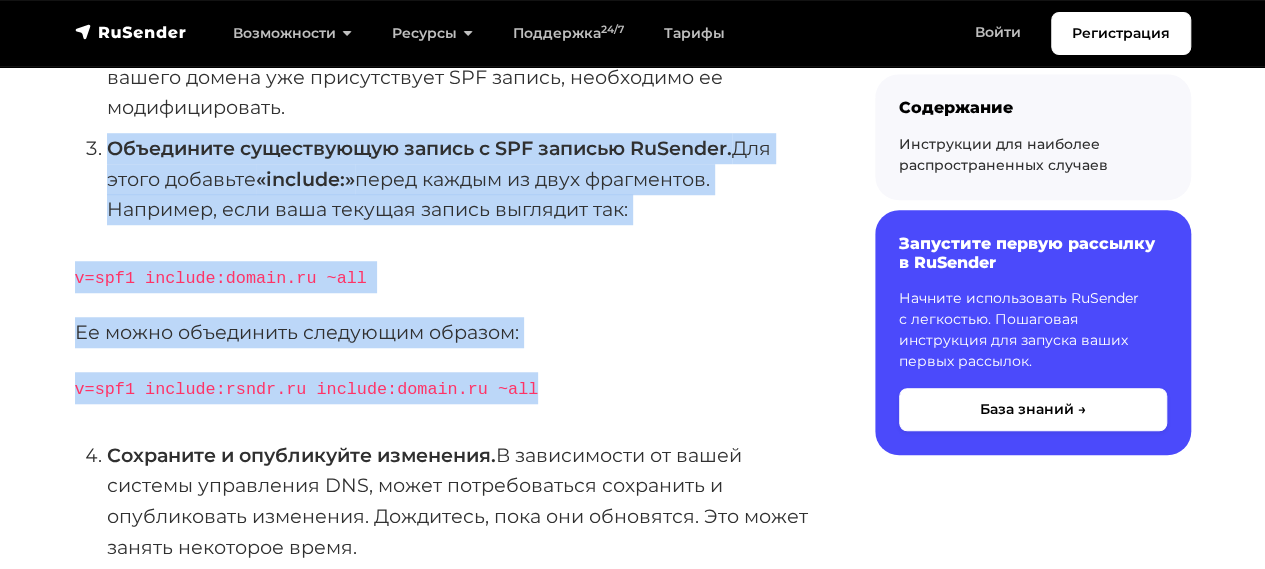 drag, startPoint x: 108, startPoint y: 143, endPoint x: 543, endPoint y: 380, distance: 495.3726 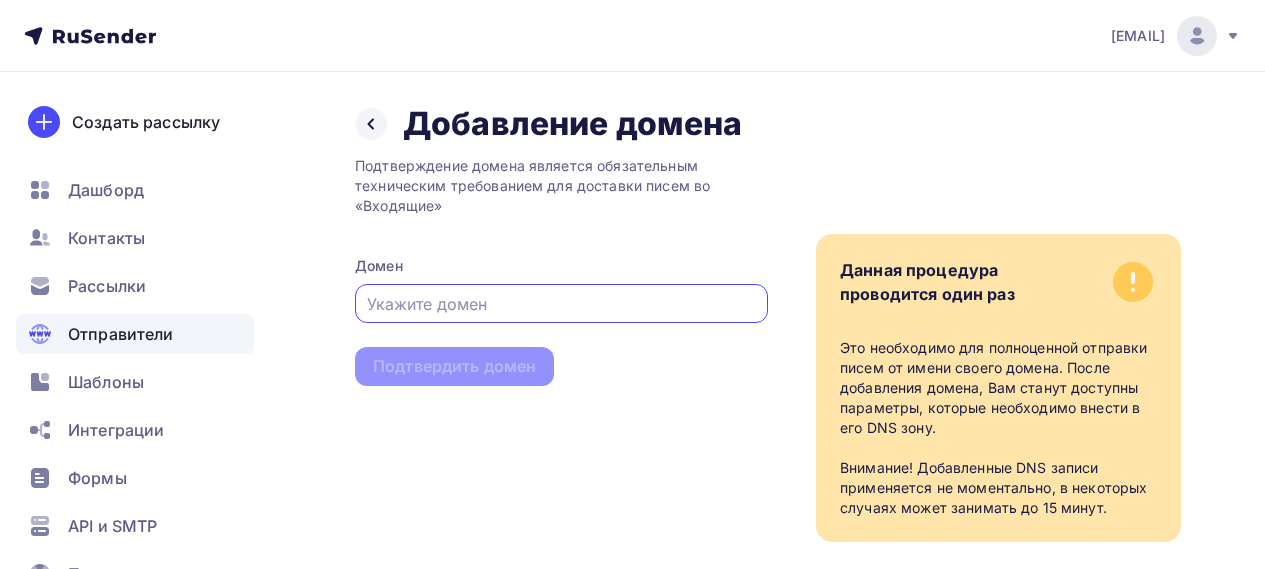 scroll, scrollTop: 0, scrollLeft: 0, axis: both 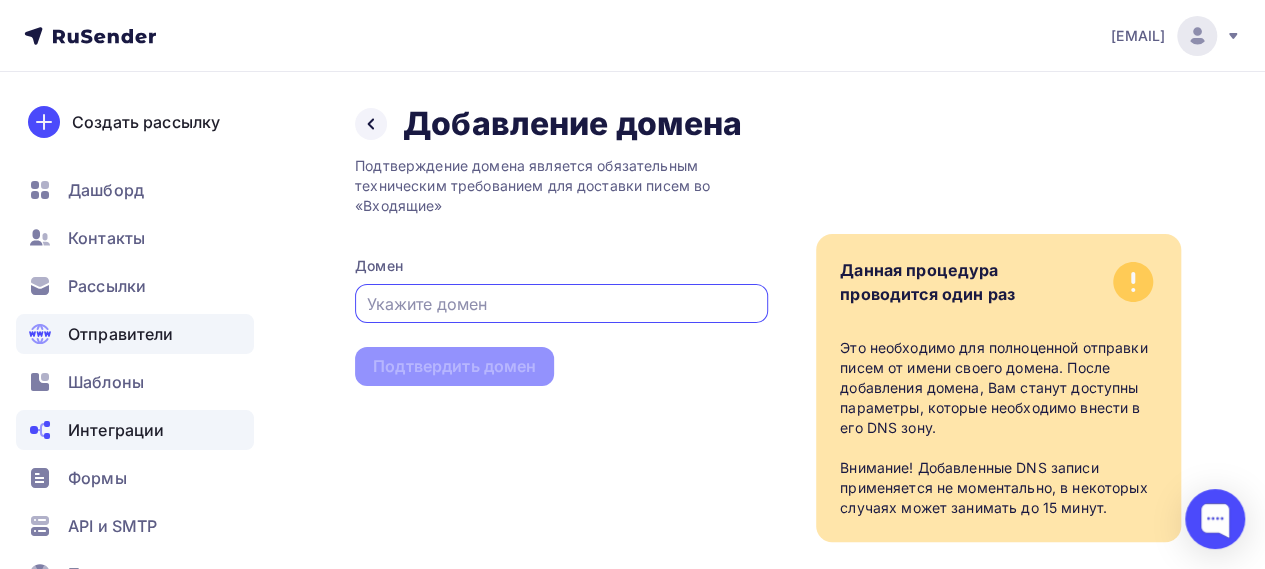 click on "Интеграции" at bounding box center [116, 430] 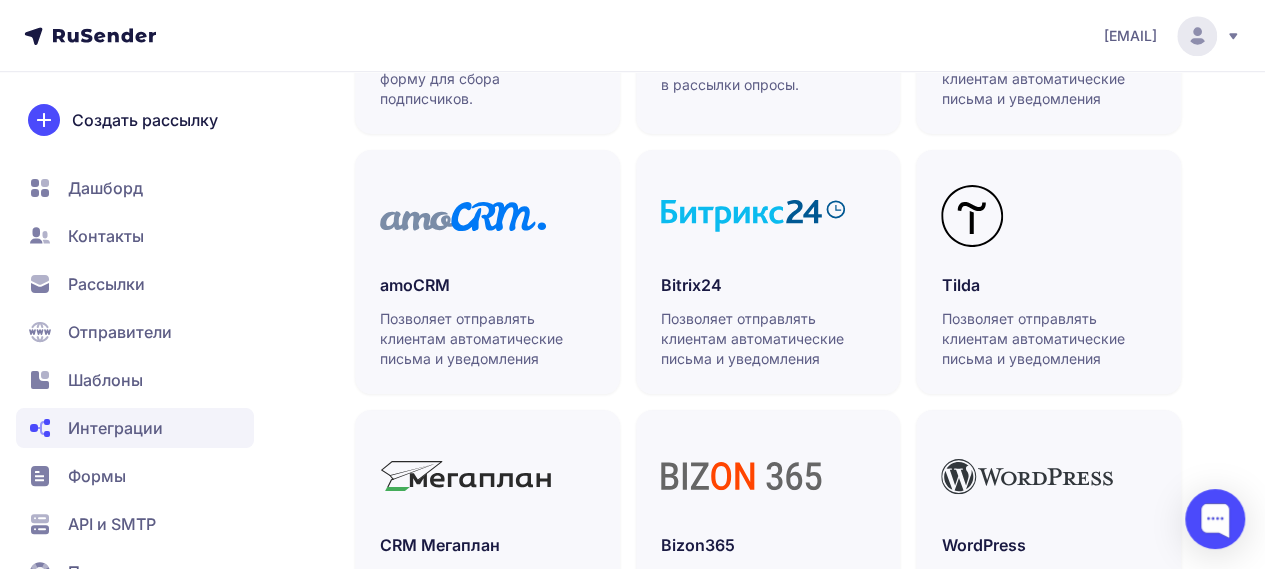 scroll, scrollTop: 0, scrollLeft: 0, axis: both 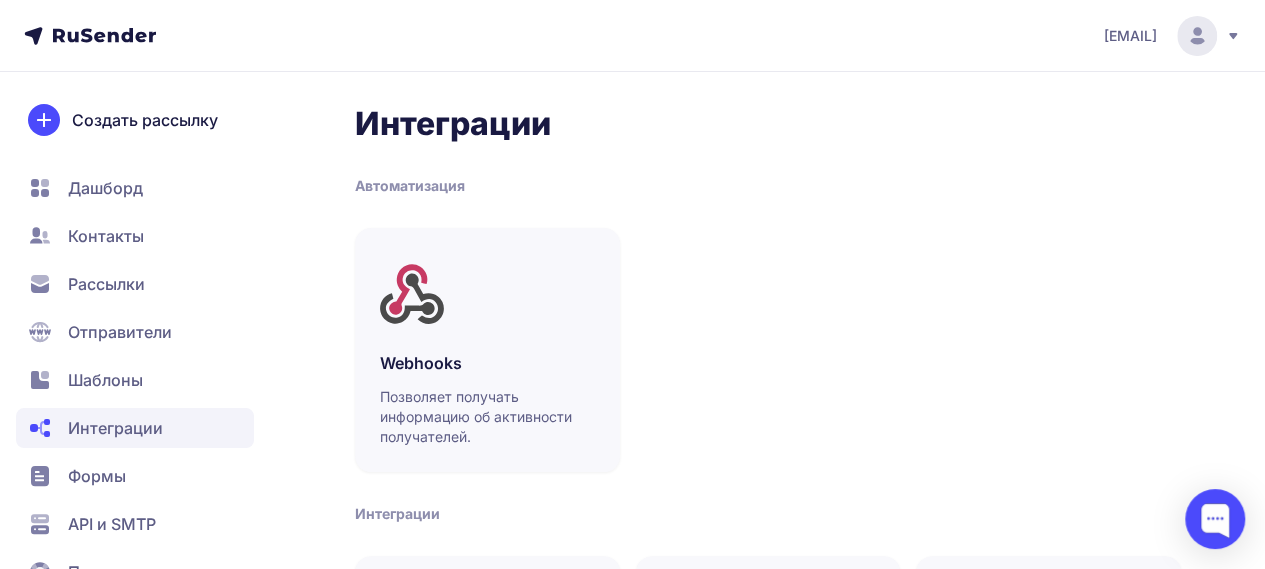 click 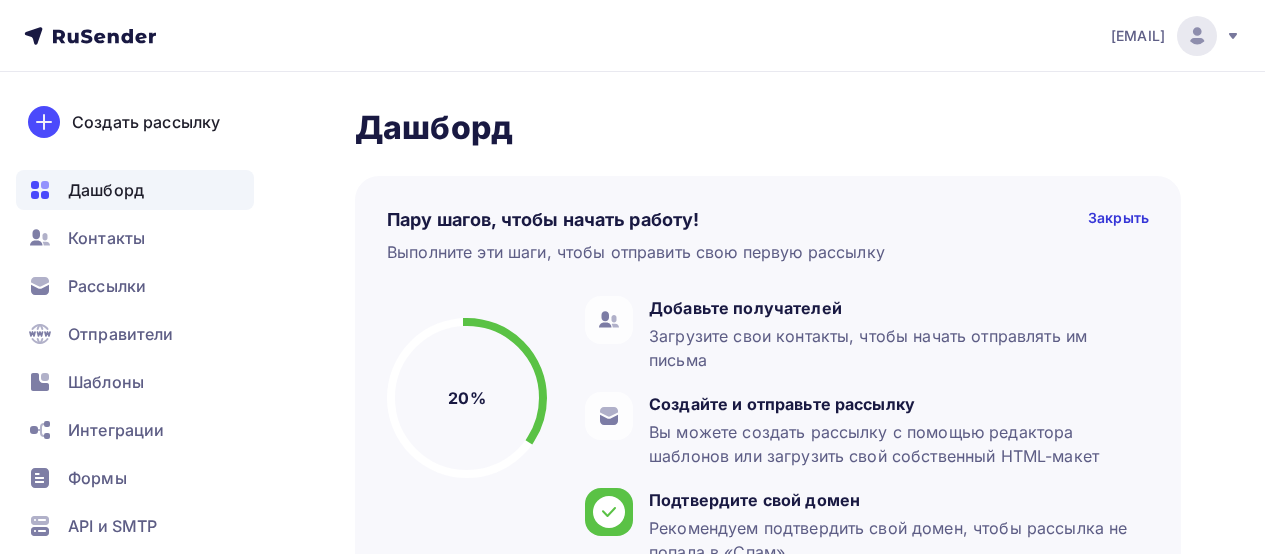 scroll, scrollTop: 0, scrollLeft: 0, axis: both 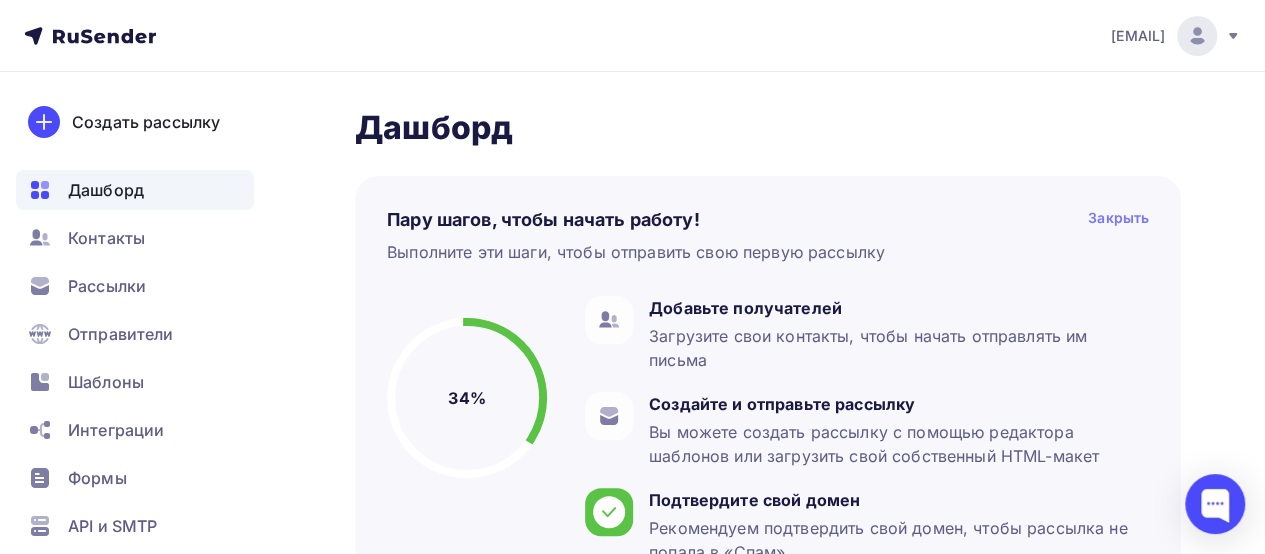 click on "Закрыть" at bounding box center (1118, 220) 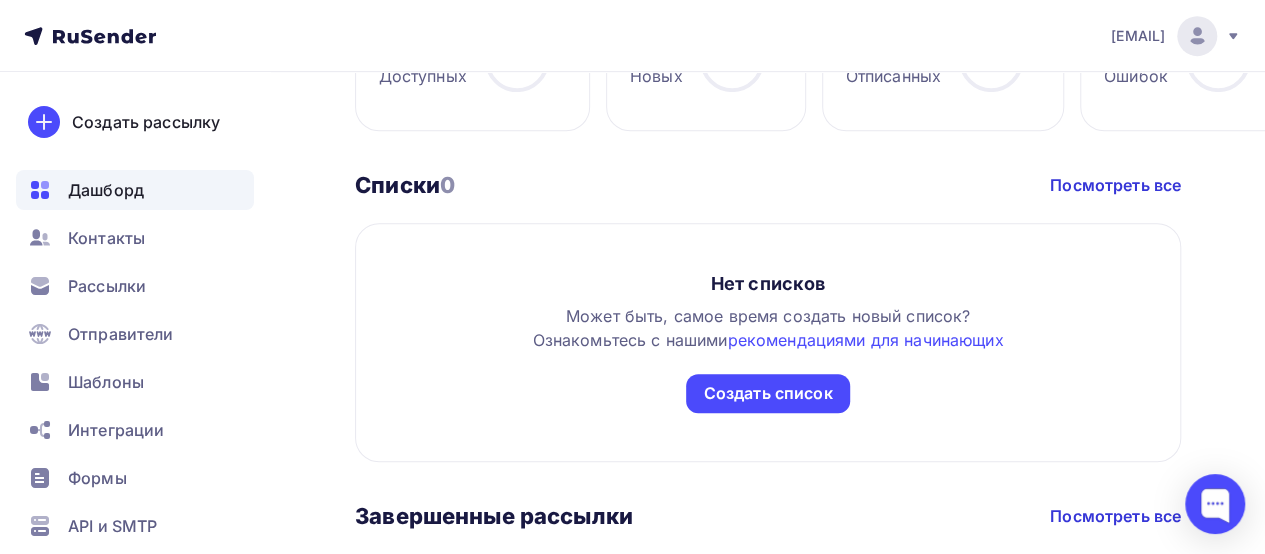 scroll, scrollTop: 666, scrollLeft: 0, axis: vertical 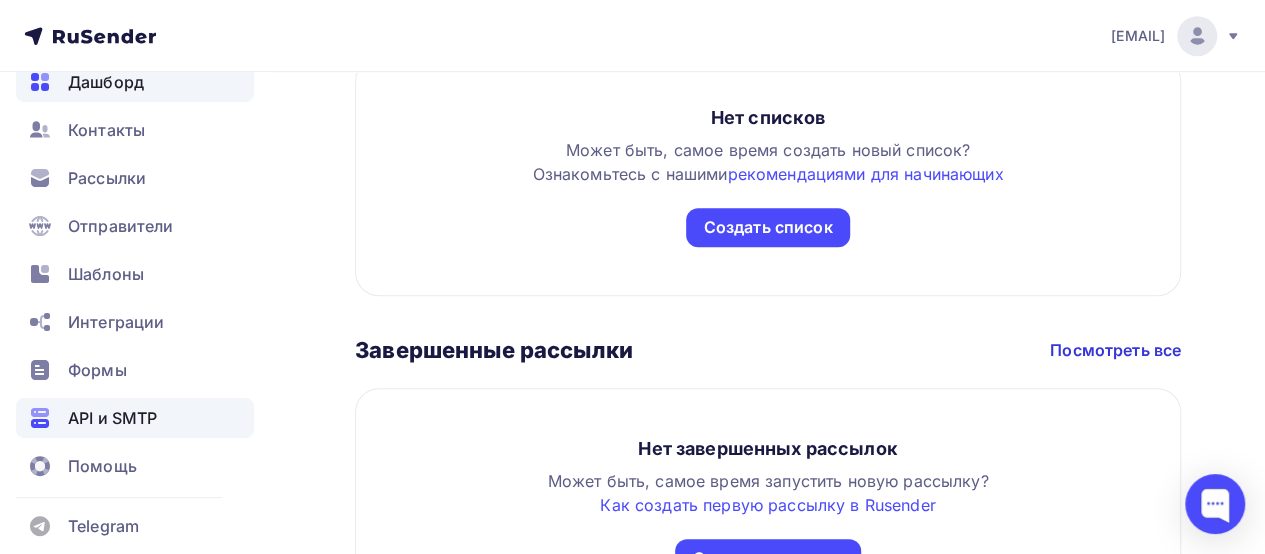 click on "API и SMTP" at bounding box center (112, 418) 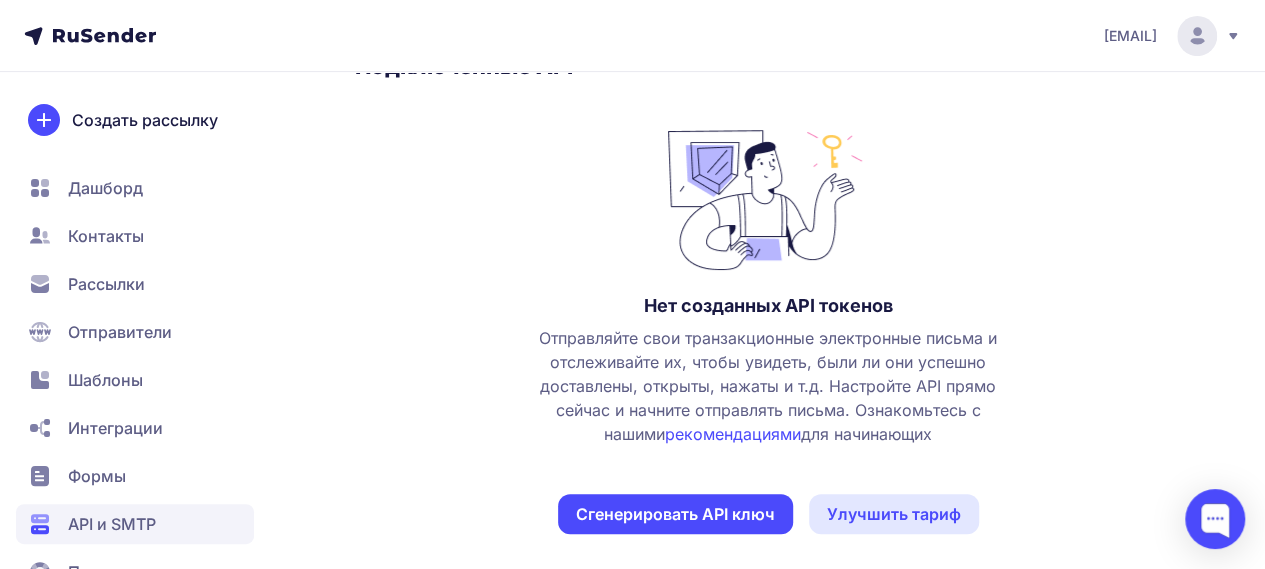 scroll, scrollTop: 374, scrollLeft: 0, axis: vertical 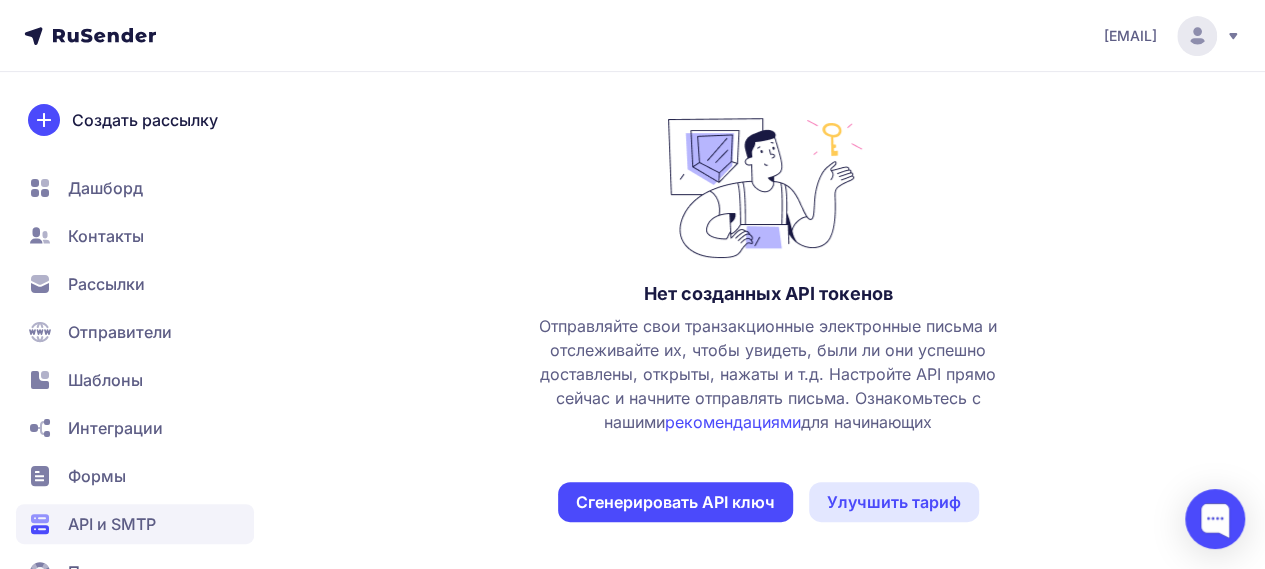 click on "Сгенерировать API ключ" at bounding box center (675, 502) 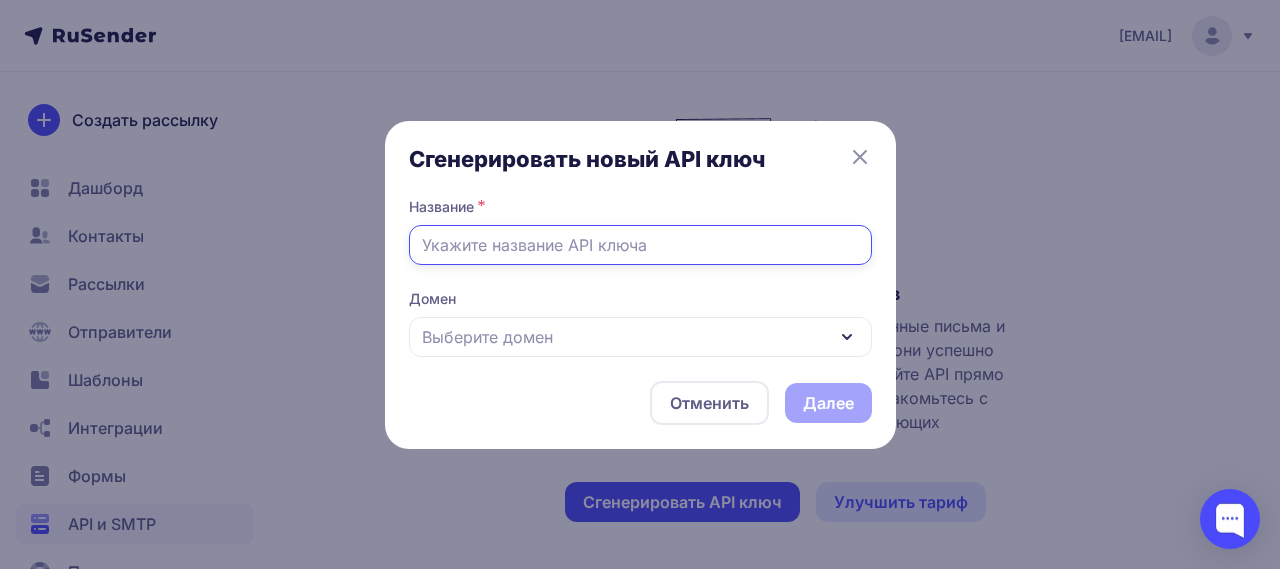 click at bounding box center (640, 245) 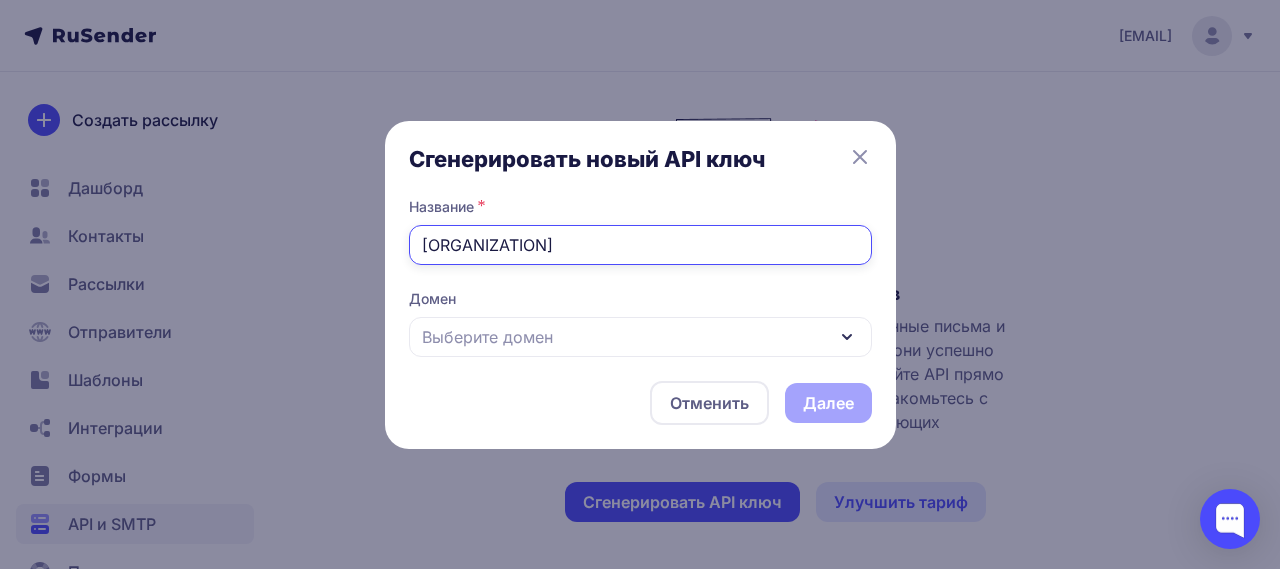 type on "qtim" 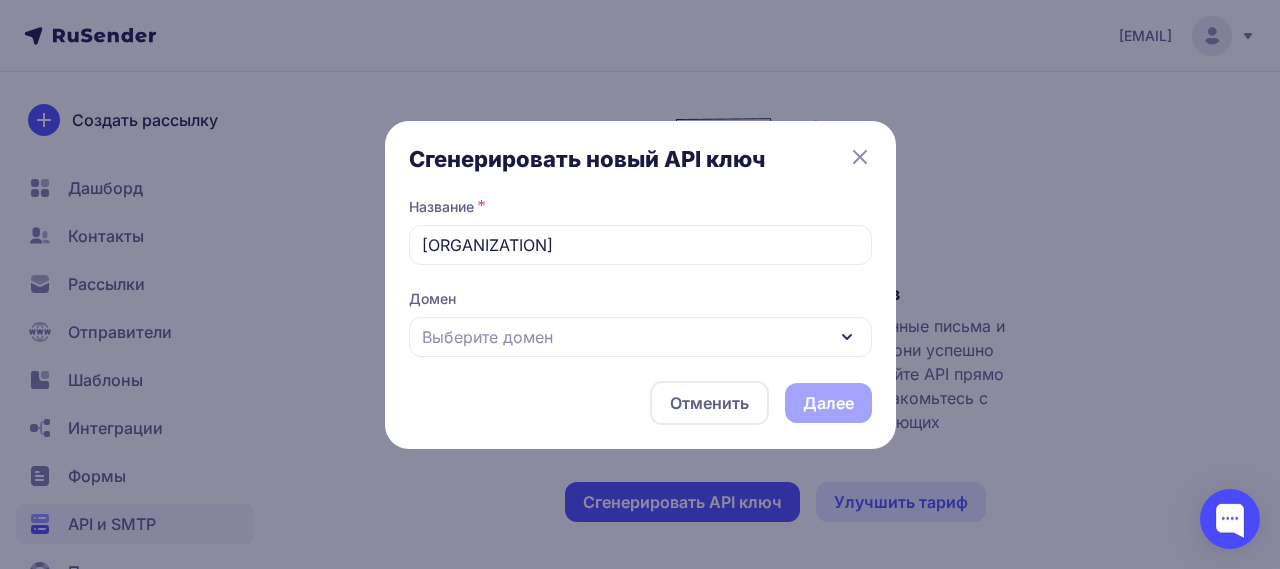 click on "Выберите домен" at bounding box center (640, 337) 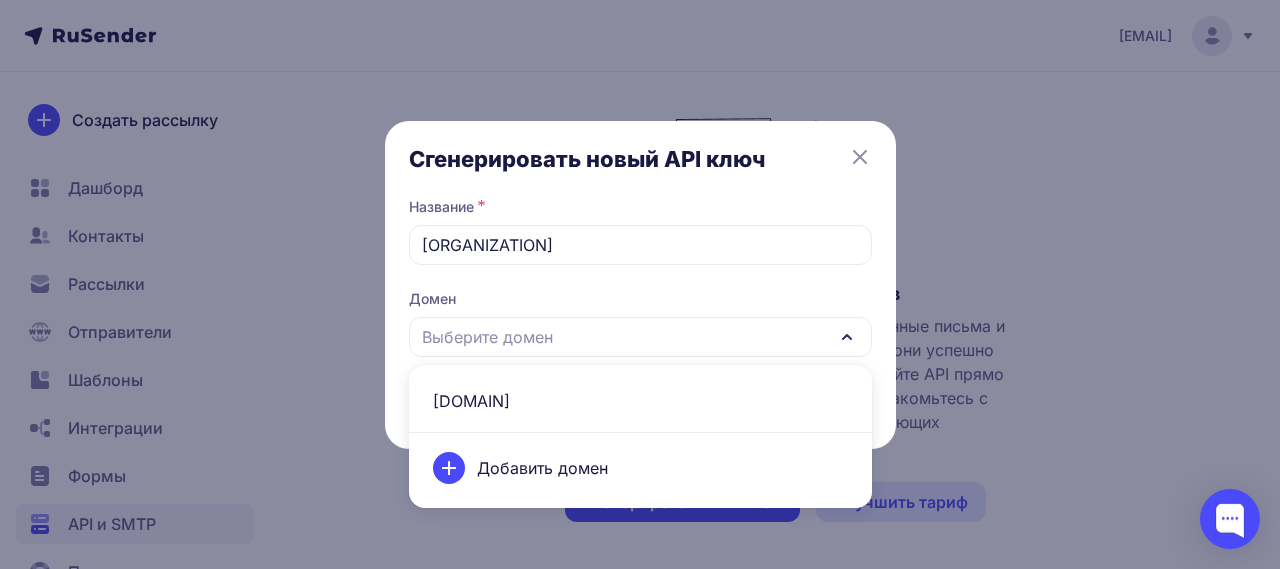 click on "hivemindai.ru" 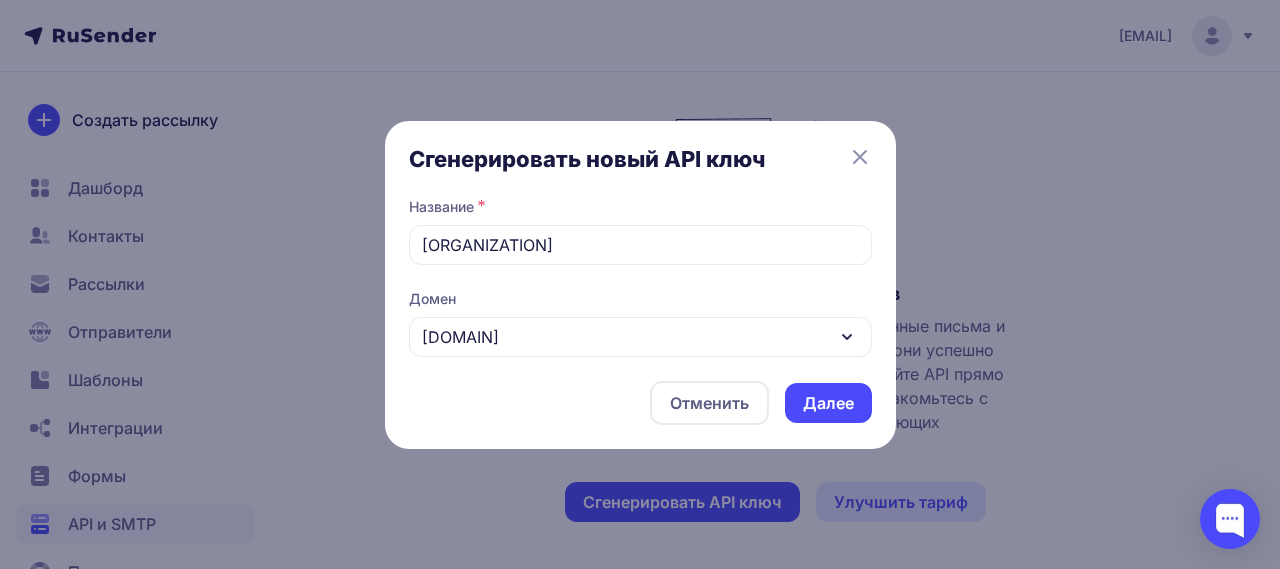 click on "Далее" at bounding box center (828, 403) 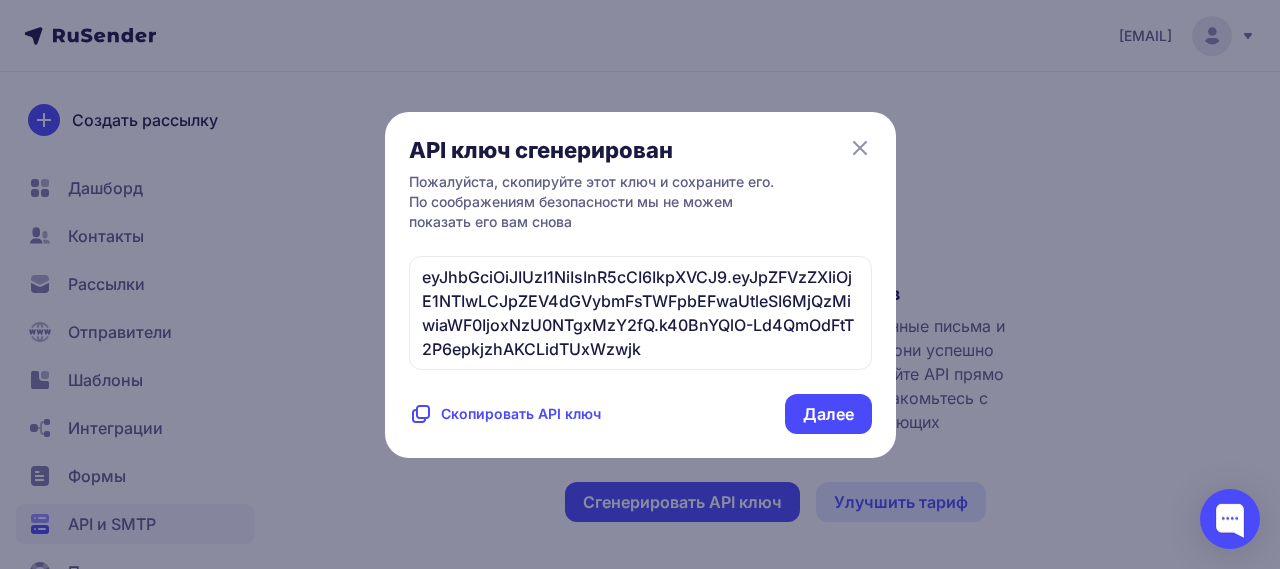 click on "Скопировать API ключ" at bounding box center (521, 414) 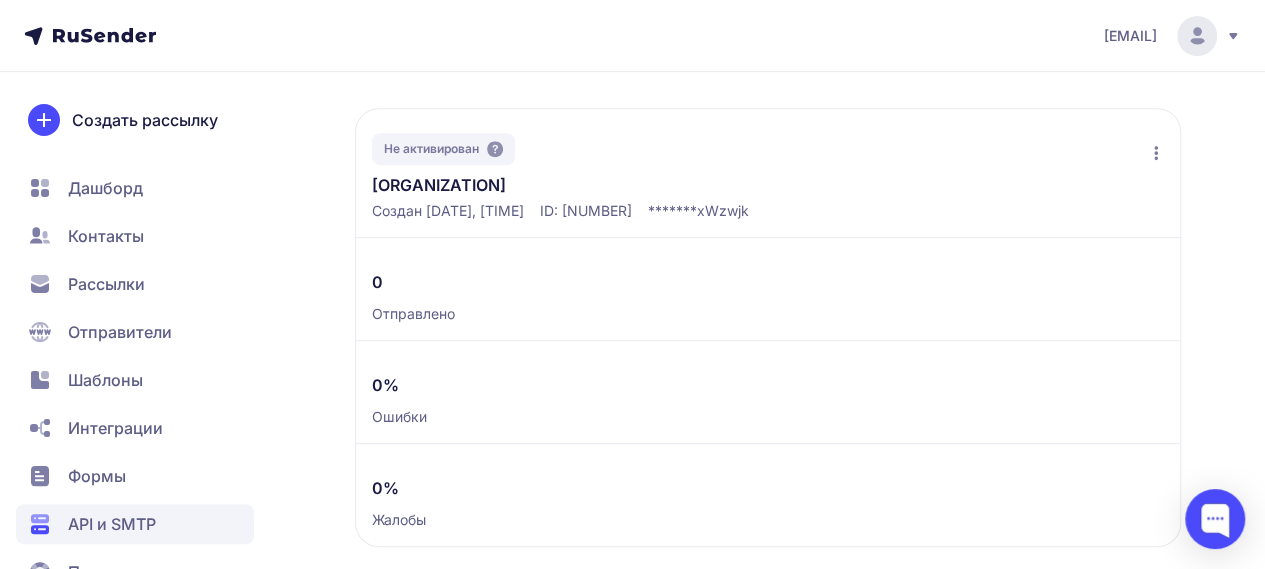 click 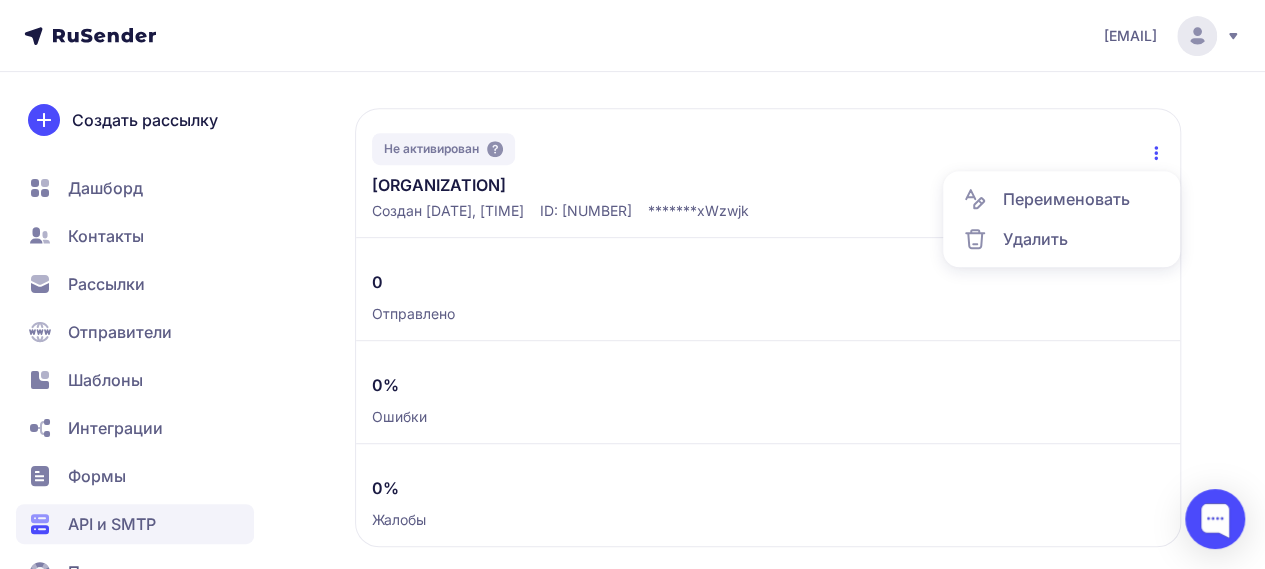 click on "0 Отправлено" 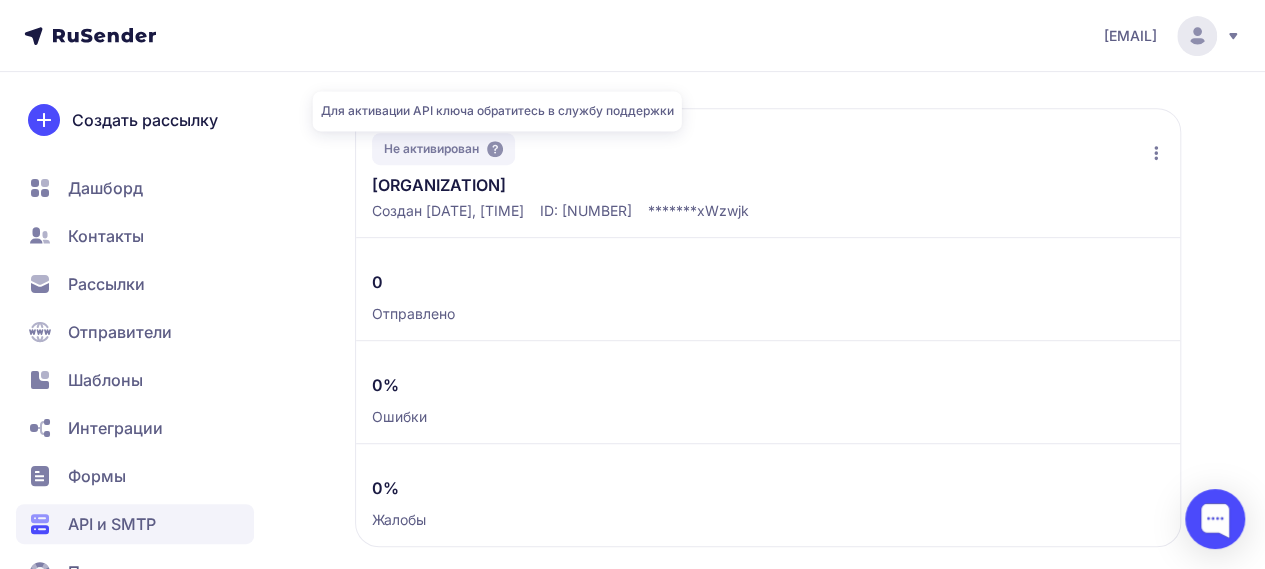 click 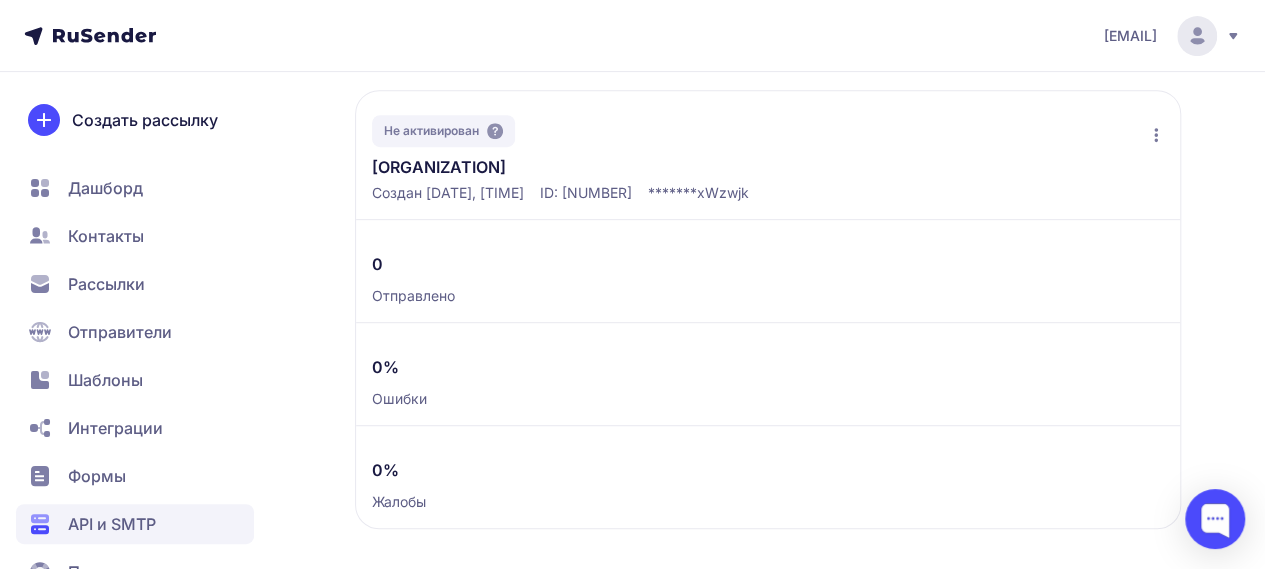 scroll, scrollTop: 401, scrollLeft: 0, axis: vertical 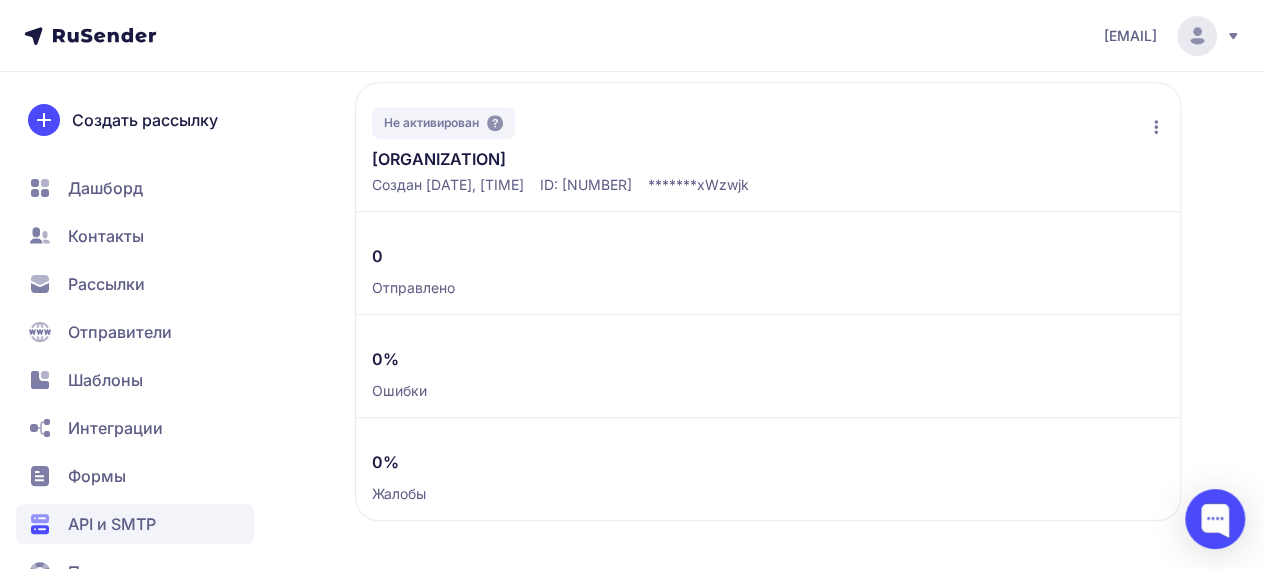 click 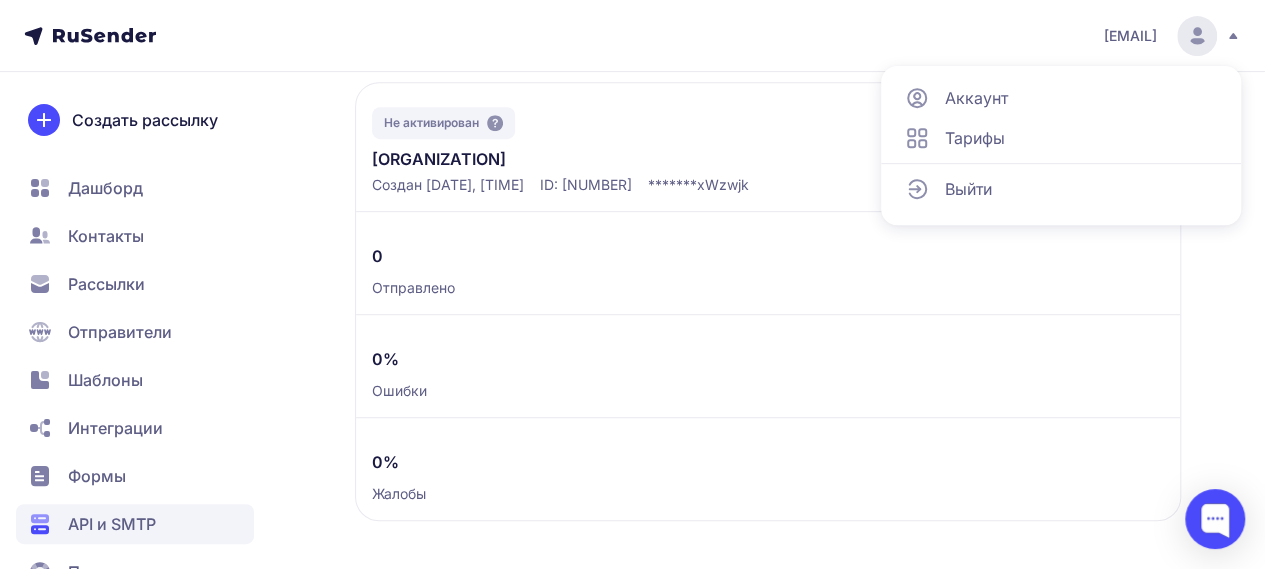 click on "info@hivemindai.ru Аккаунт Тарифы Выйти" at bounding box center [632, 36] 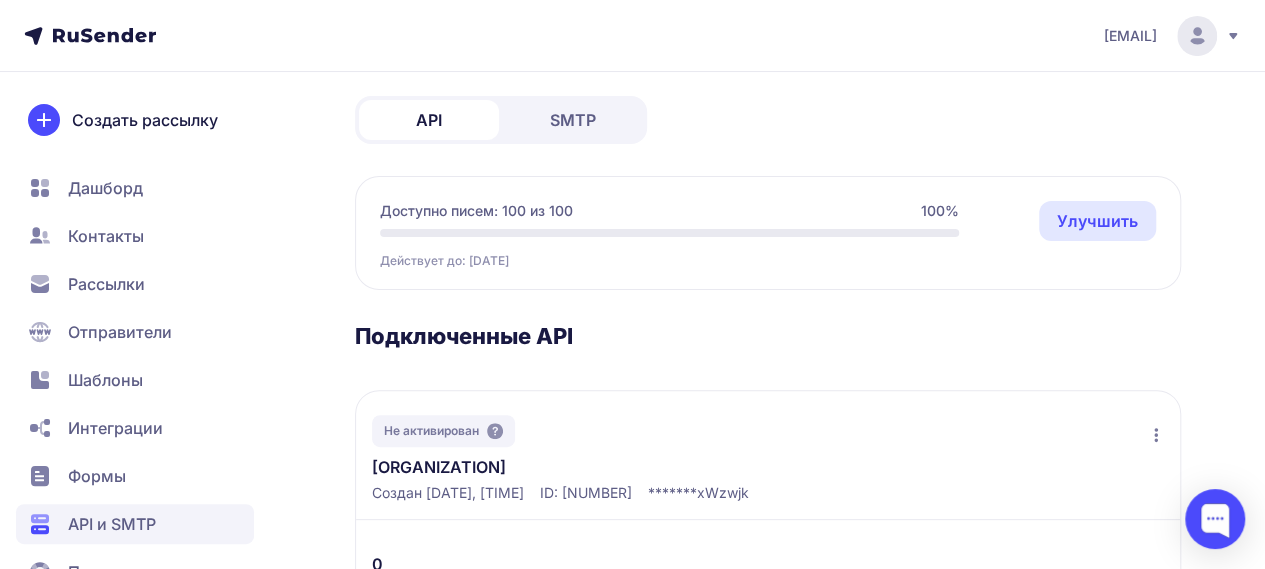scroll, scrollTop: 401, scrollLeft: 0, axis: vertical 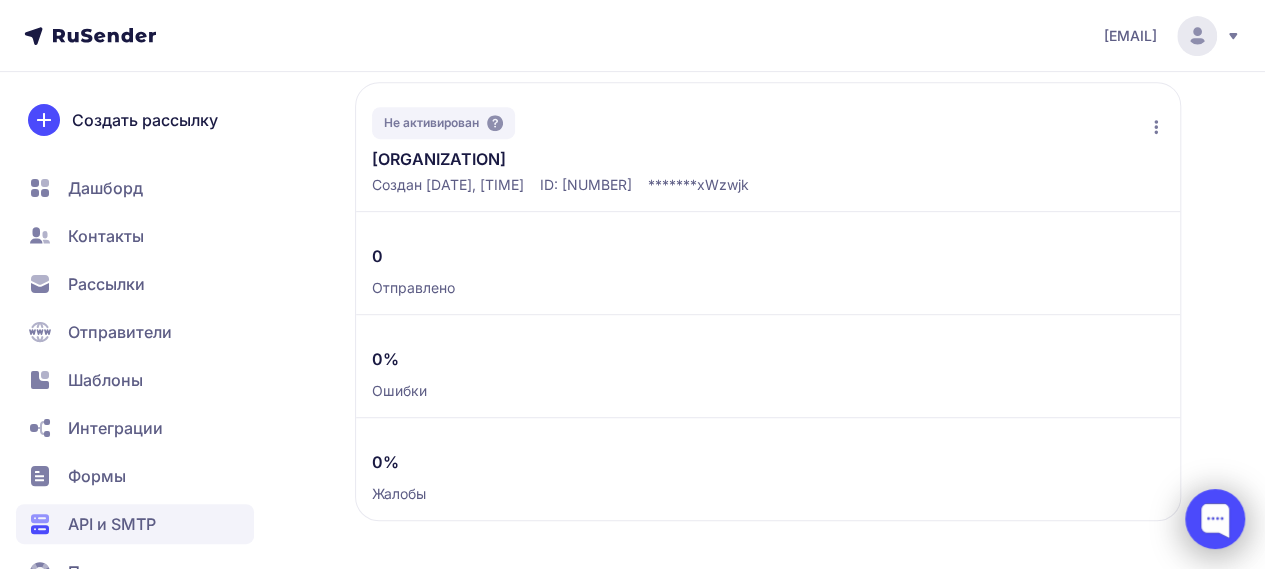click at bounding box center (1215, 519) 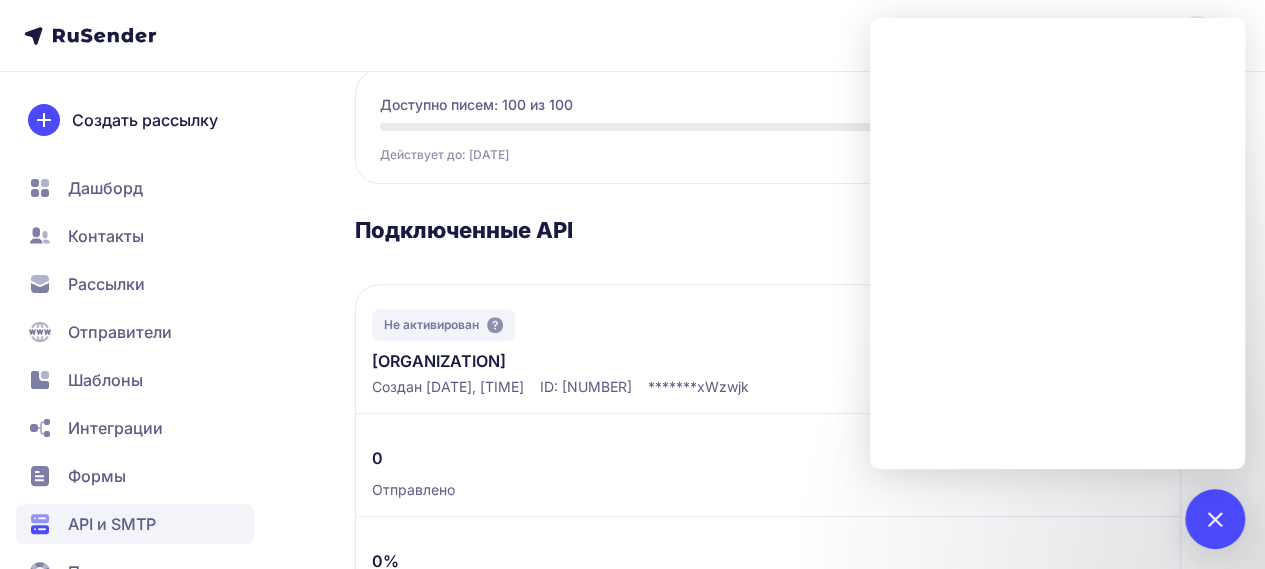 scroll, scrollTop: 0, scrollLeft: 0, axis: both 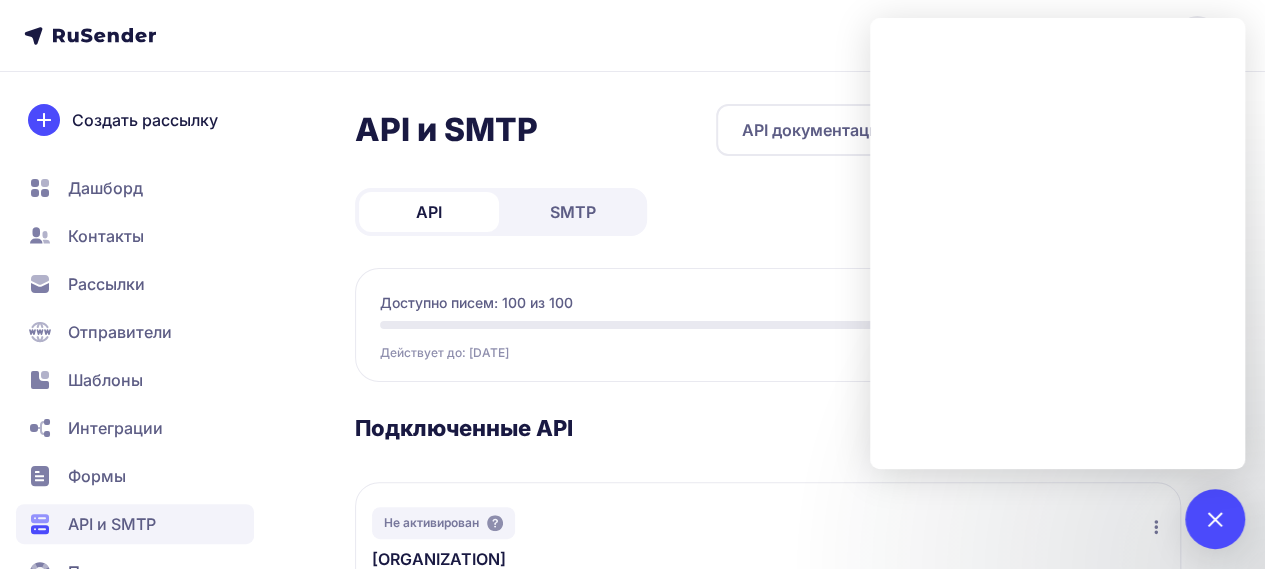 click on "API и SMTP  API документация   Сгенерировать API ключ  API SMTP Доступно писем: 100 из 100 100% Действует до: 06.09.2025 Улучшить Улучшить Подключенные API Не активирован qtim Создан 07.08.2025, 18:42 ID: 2432 ******* xWzwjk 0 Отправлено 0% Ошибки 0% Жалобы" 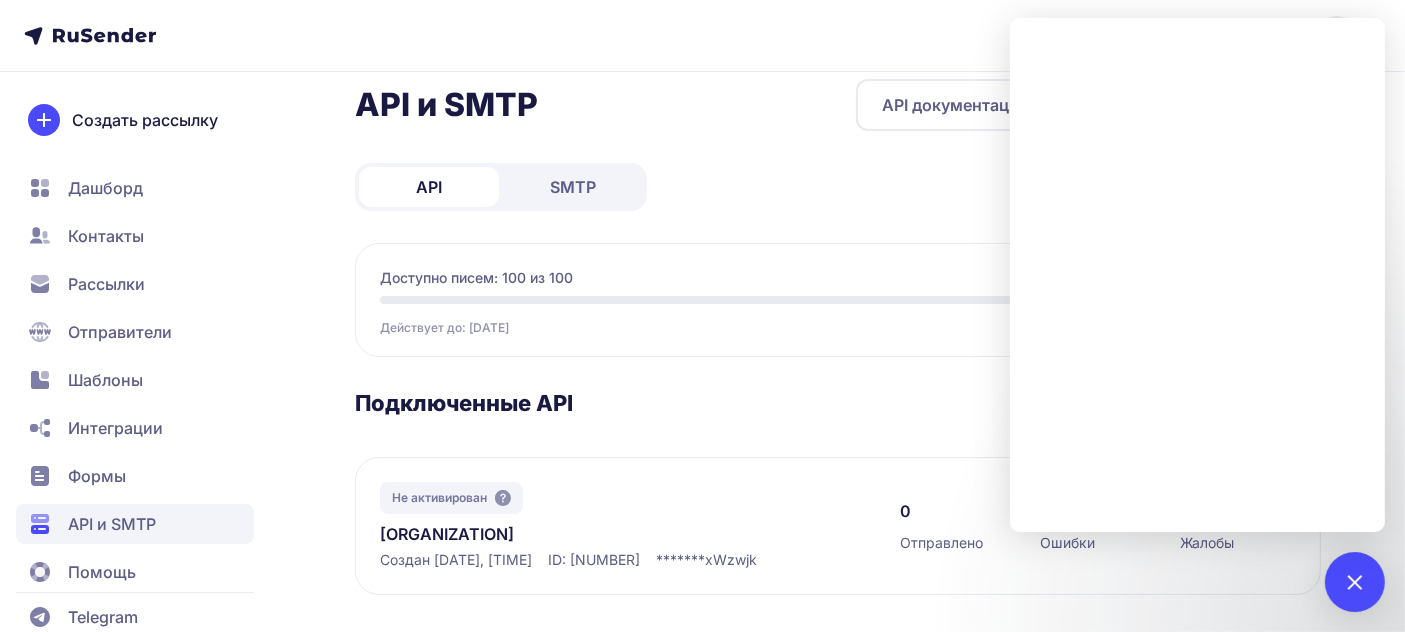 scroll, scrollTop: 35, scrollLeft: 0, axis: vertical 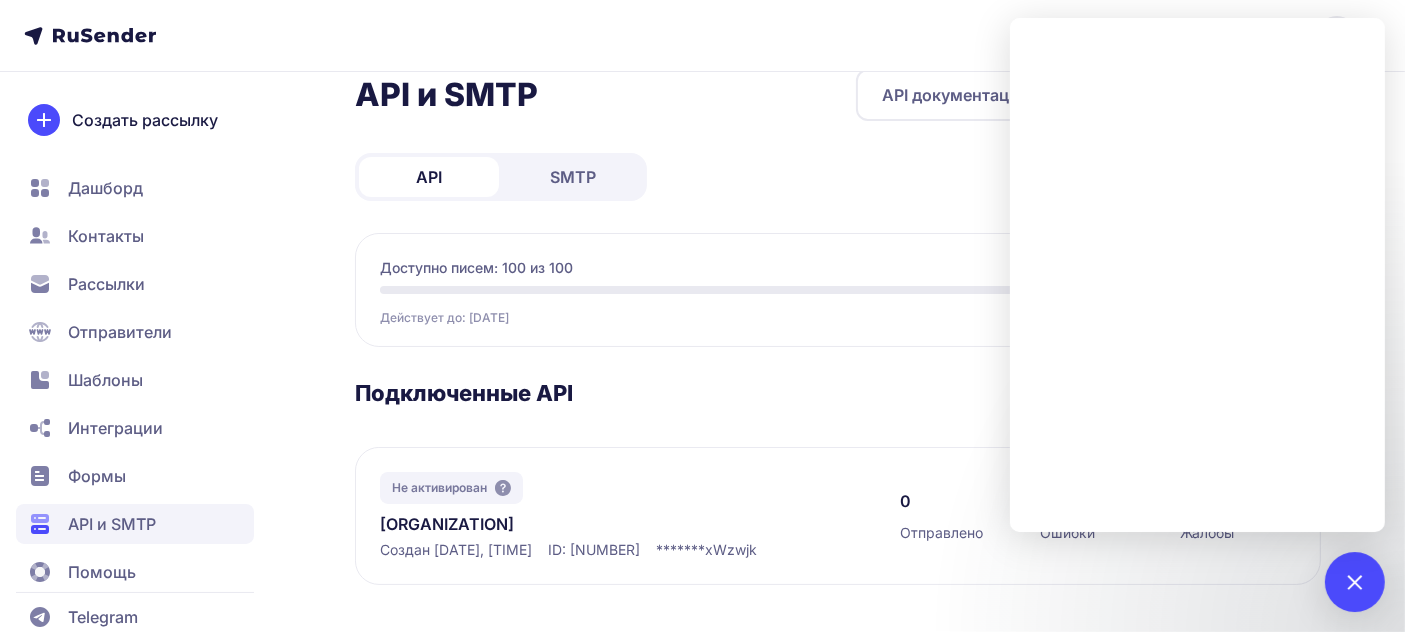click on "[EMAIL]" at bounding box center [702, 36] 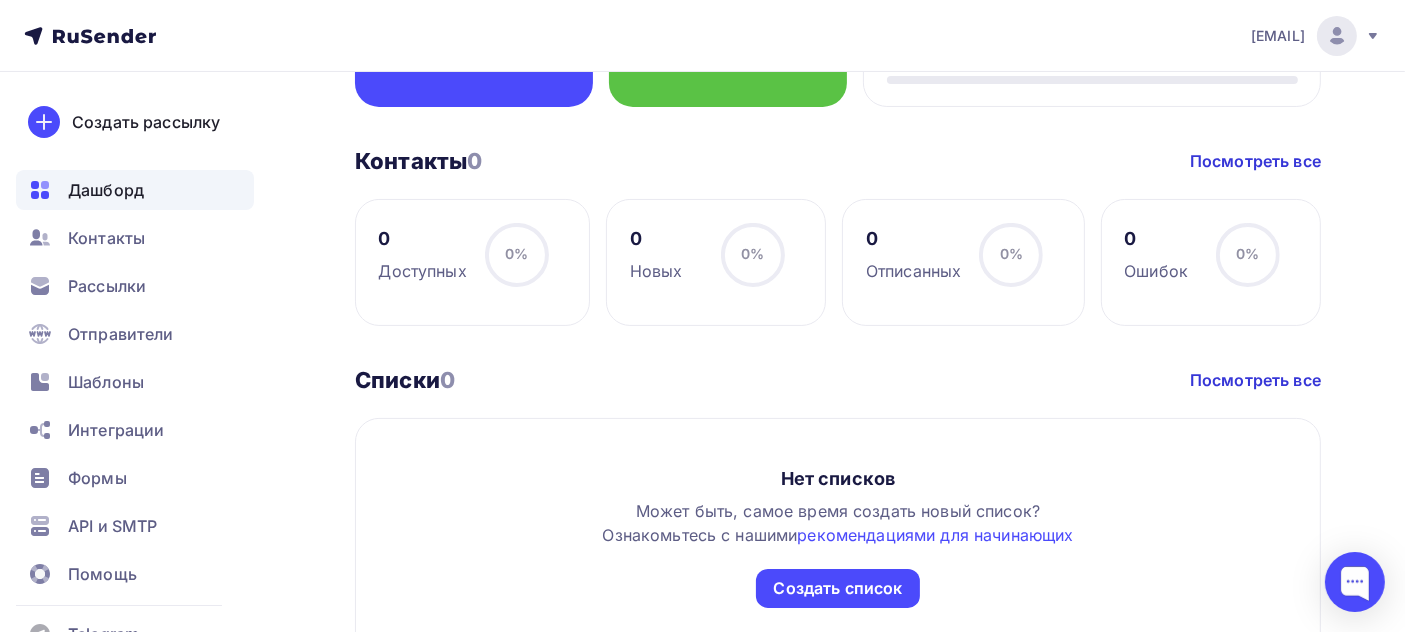 scroll, scrollTop: 0, scrollLeft: 0, axis: both 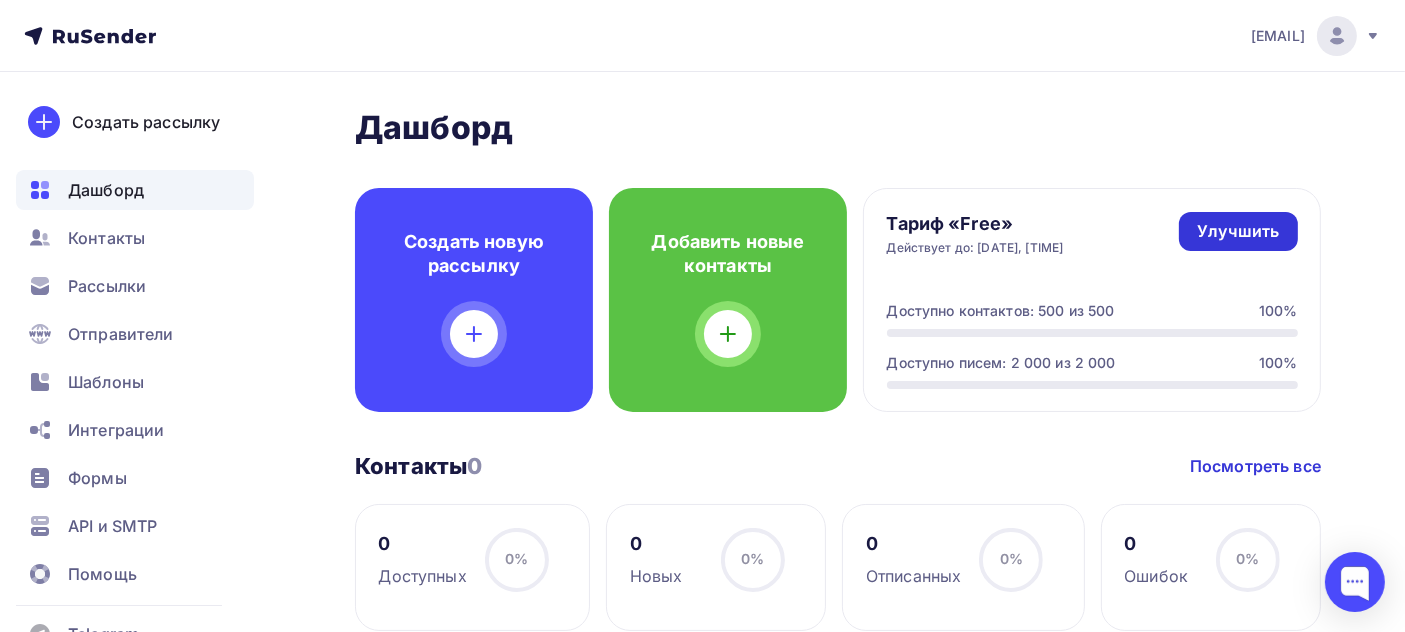 click on "Улучшить" at bounding box center (1238, 231) 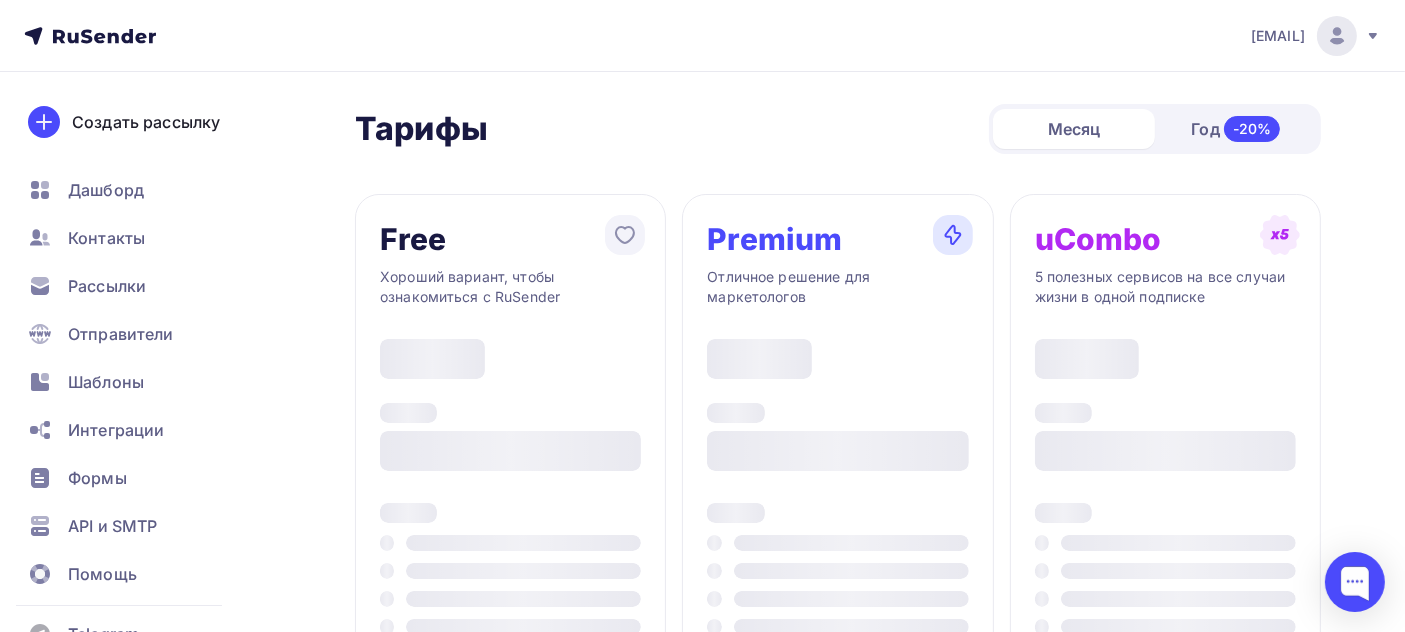 type on "500" 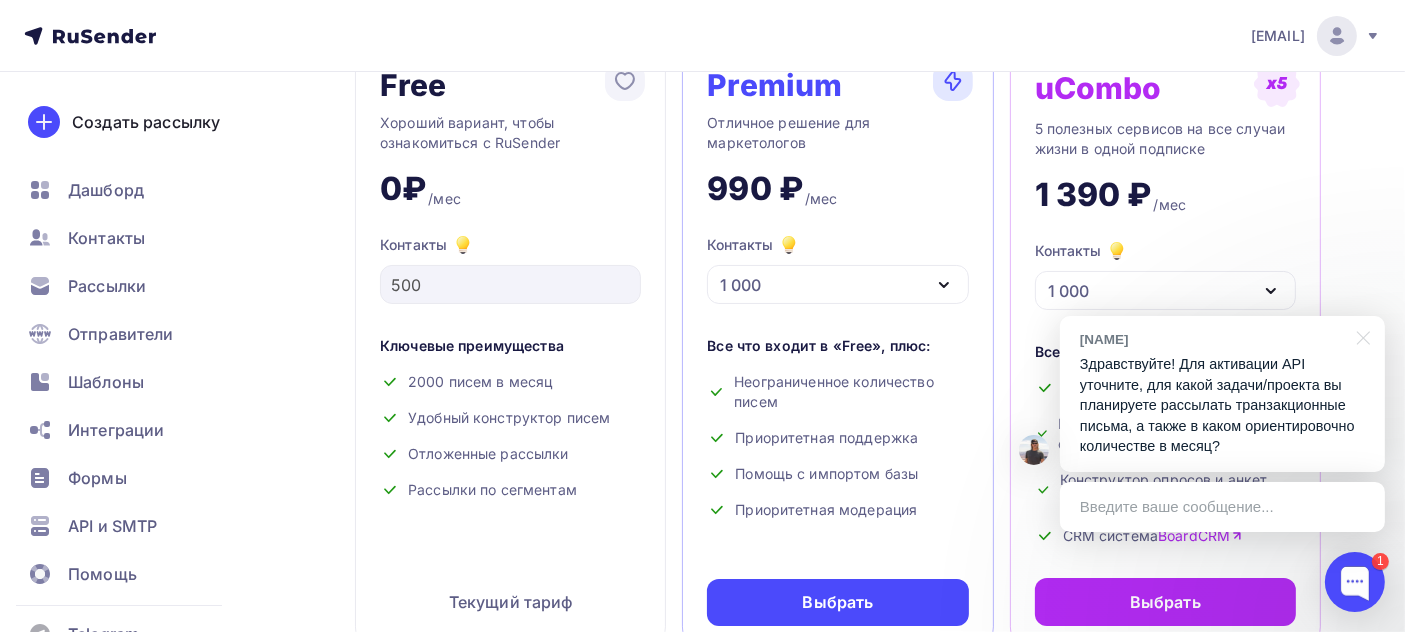 scroll, scrollTop: 185, scrollLeft: 0, axis: vertical 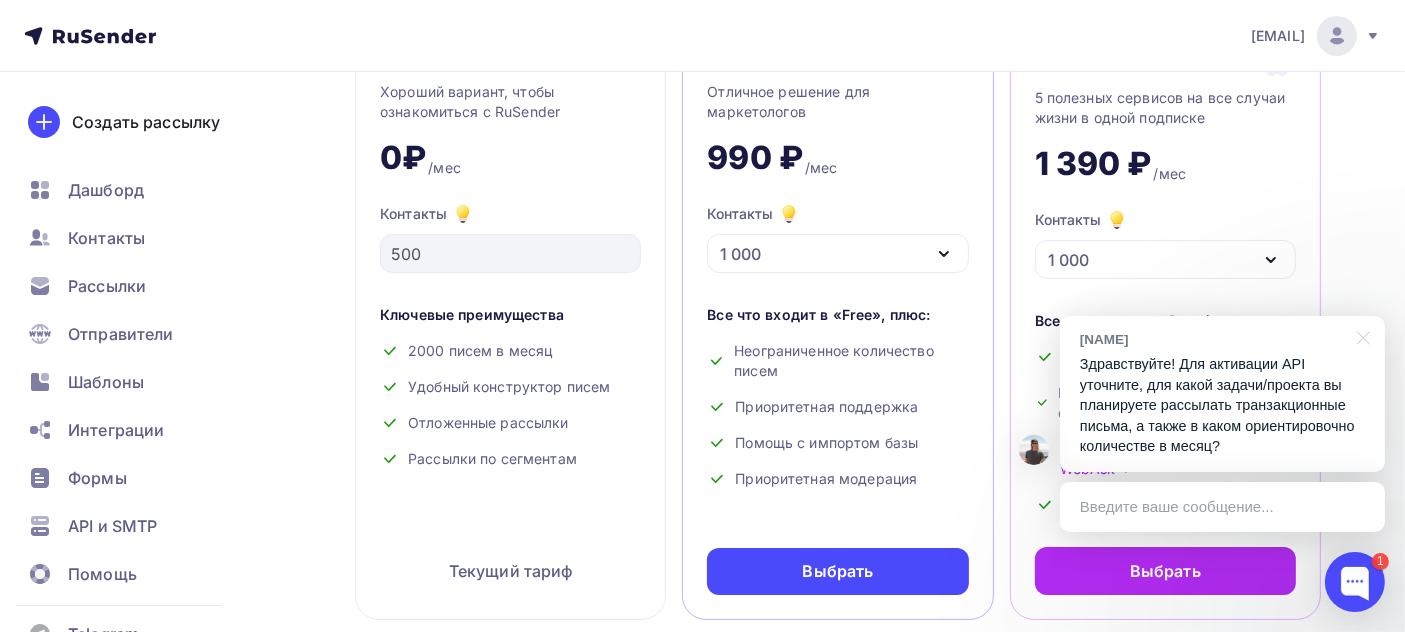 click on "1 000" at bounding box center [837, 253] 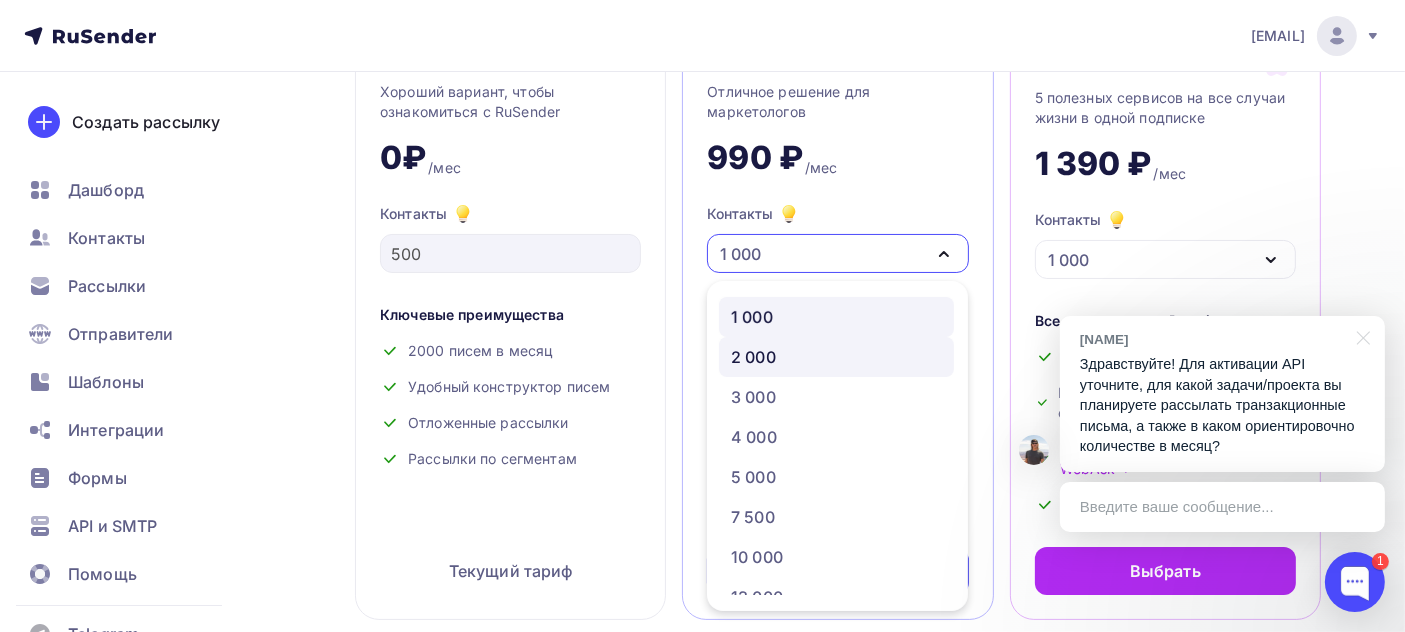 click on "2 000" at bounding box center [836, 357] 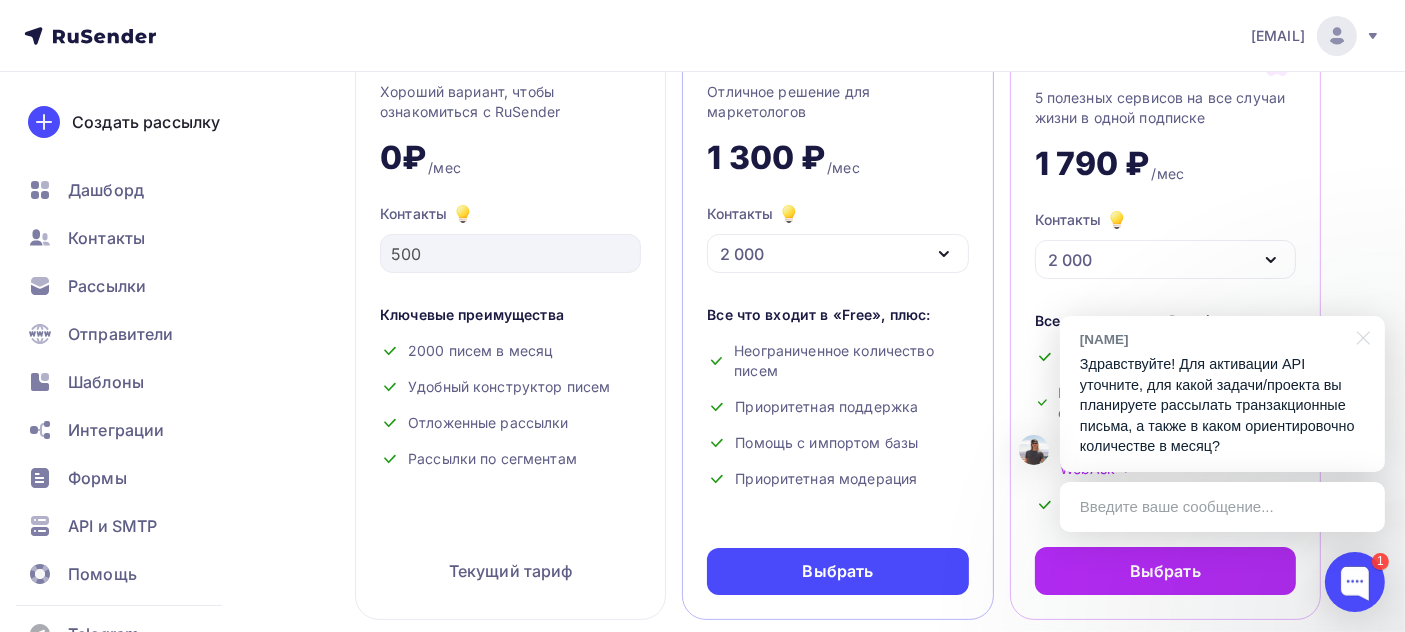 click on "2 000" at bounding box center (837, 253) 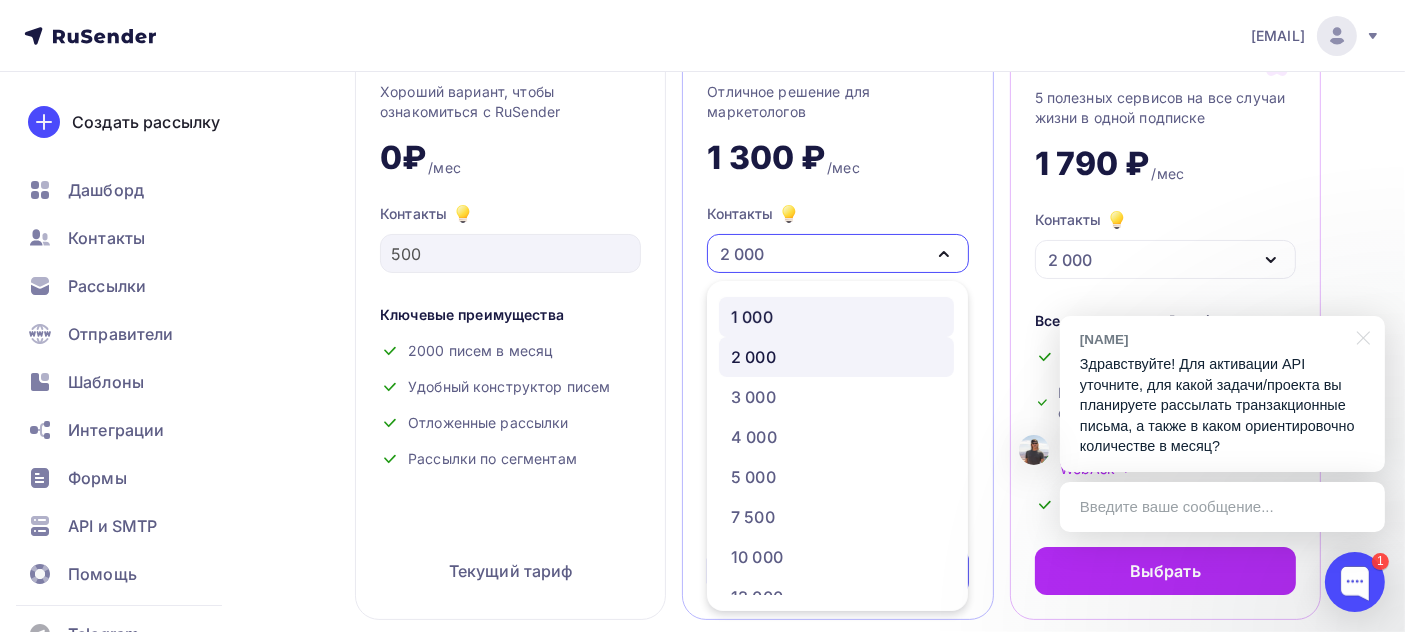 click on "1 000" at bounding box center [836, 317] 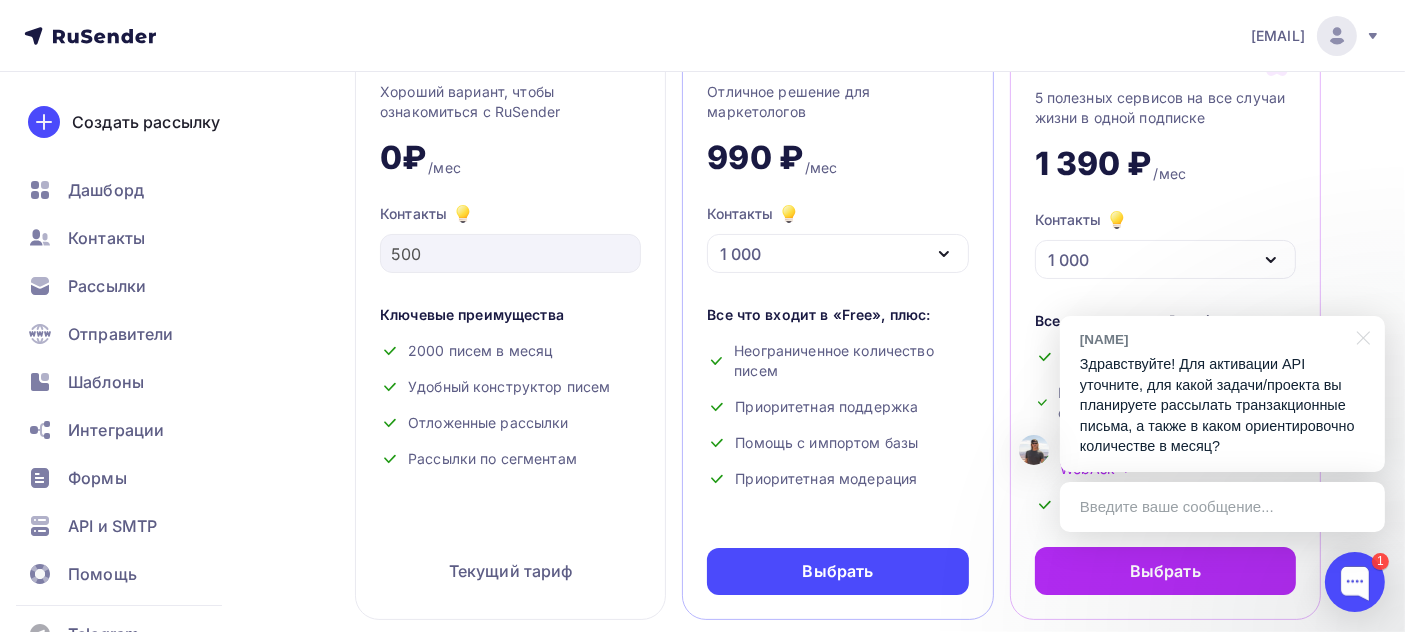 click on "Здравствуйте! Для активации API уточните, для какой задачи/проекта вы планируете рассылать транзакционные письма, а также в каком ориентировочно количестве в месяц?" at bounding box center (1222, 405) 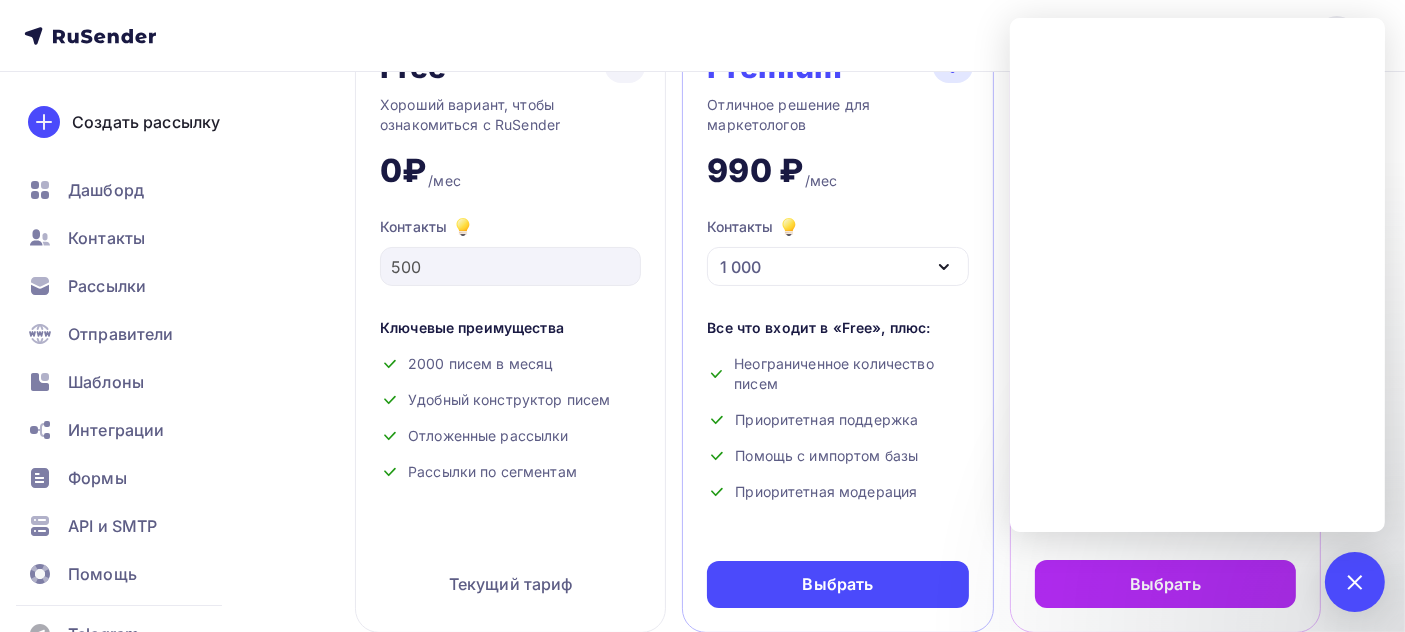 scroll, scrollTop: 0, scrollLeft: 0, axis: both 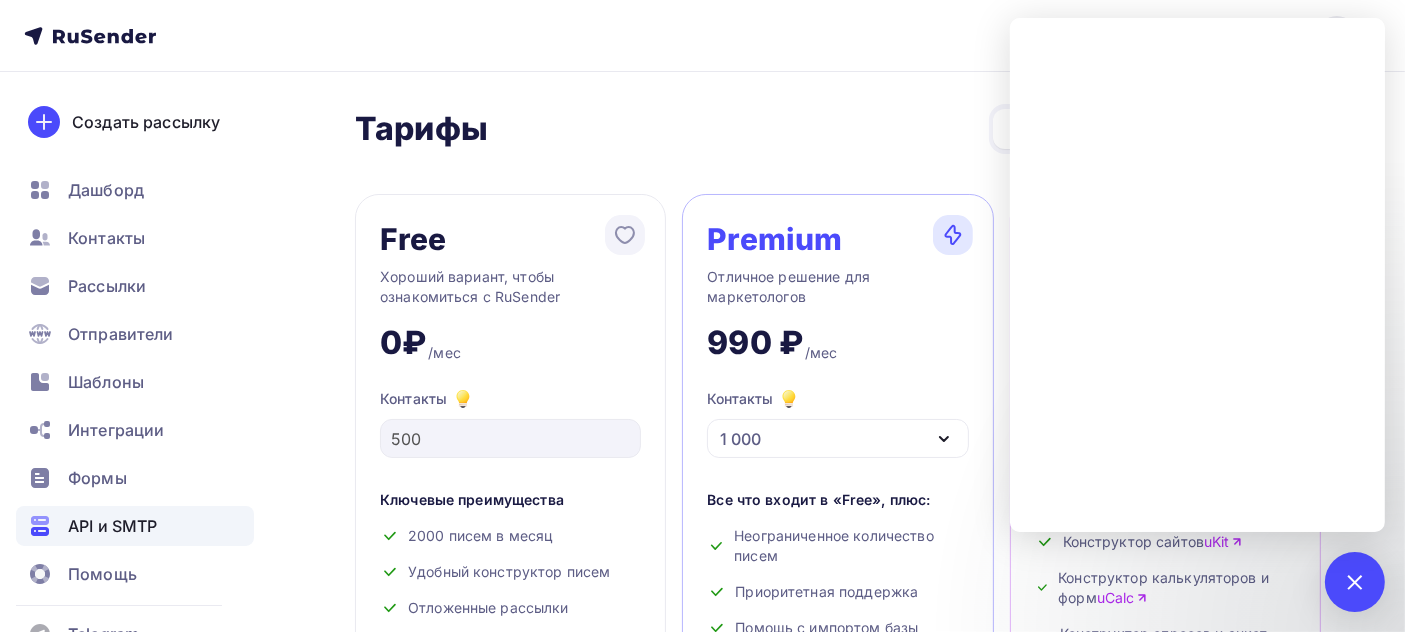 click on "API и SMTP" at bounding box center (135, 526) 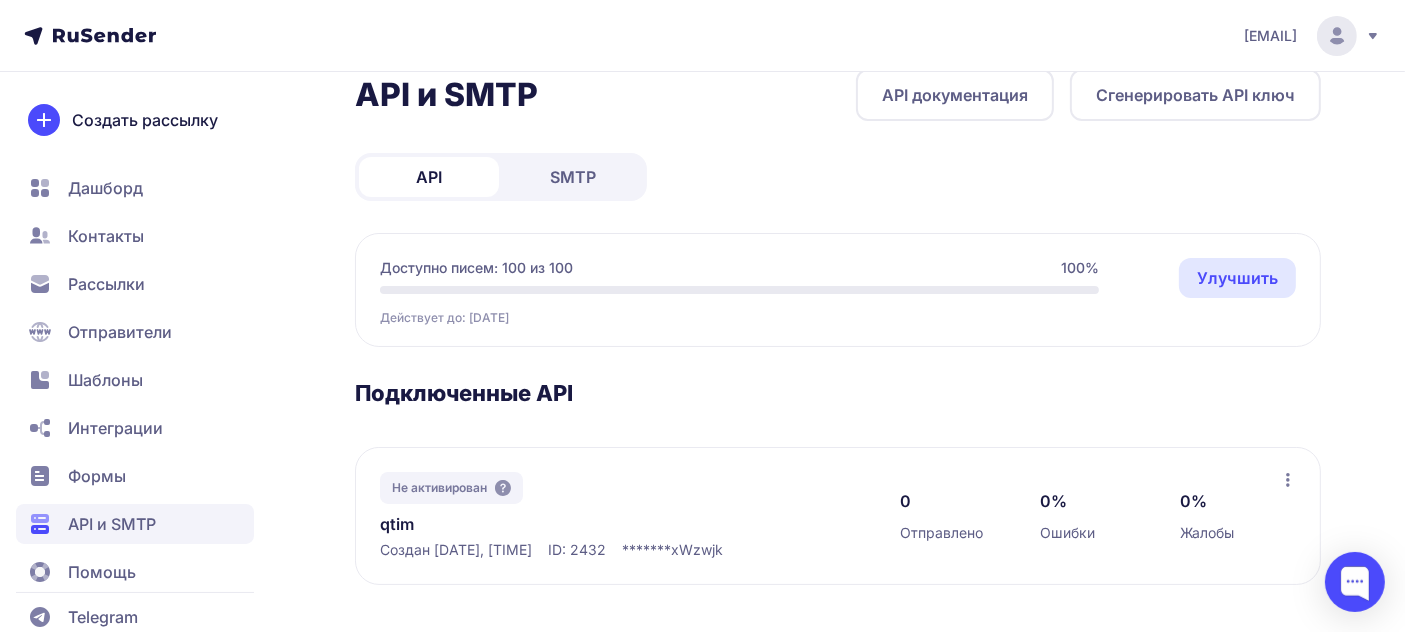 scroll, scrollTop: 0, scrollLeft: 0, axis: both 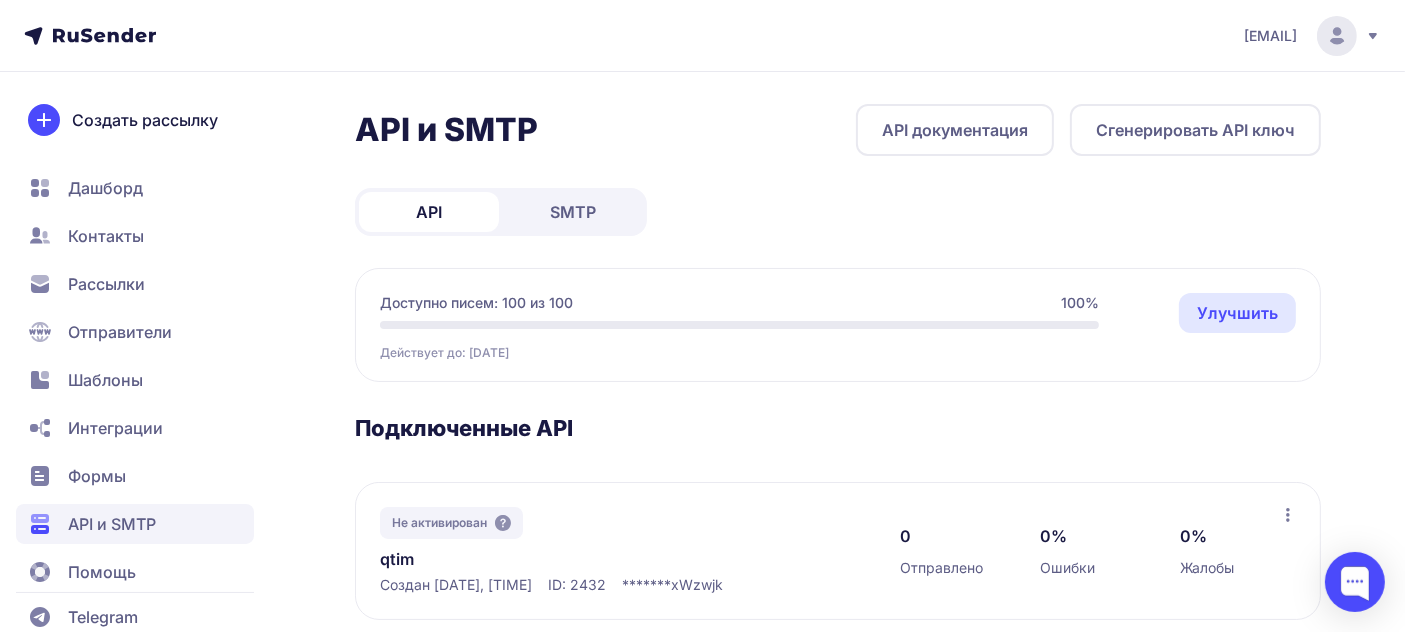 click on "API документация" at bounding box center [955, 130] 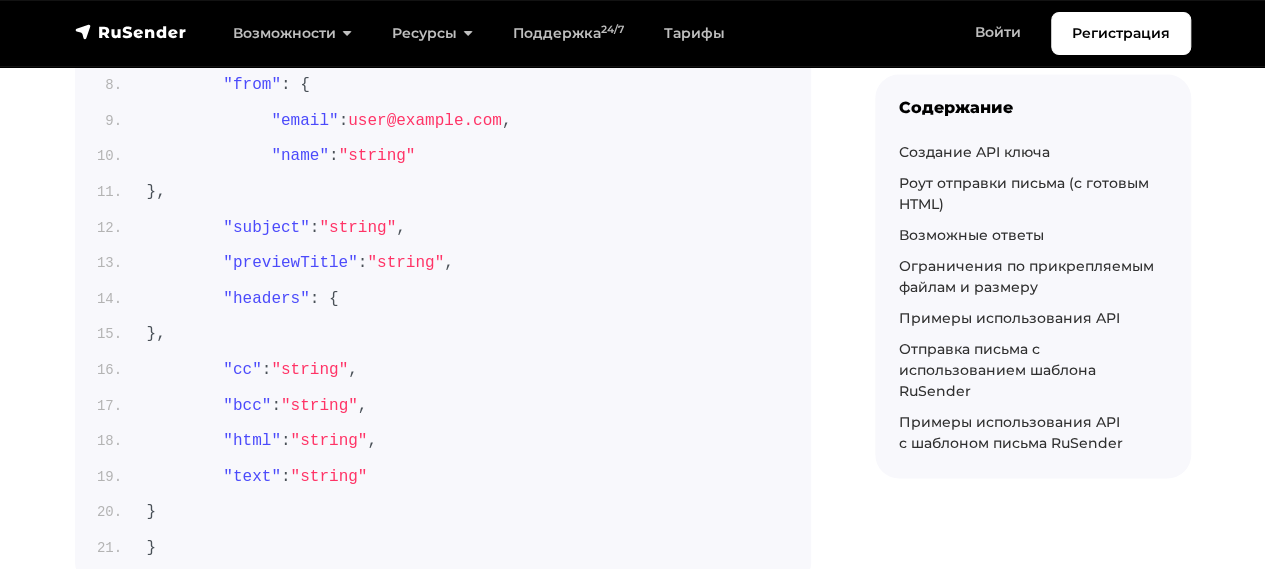 scroll, scrollTop: 500, scrollLeft: 0, axis: vertical 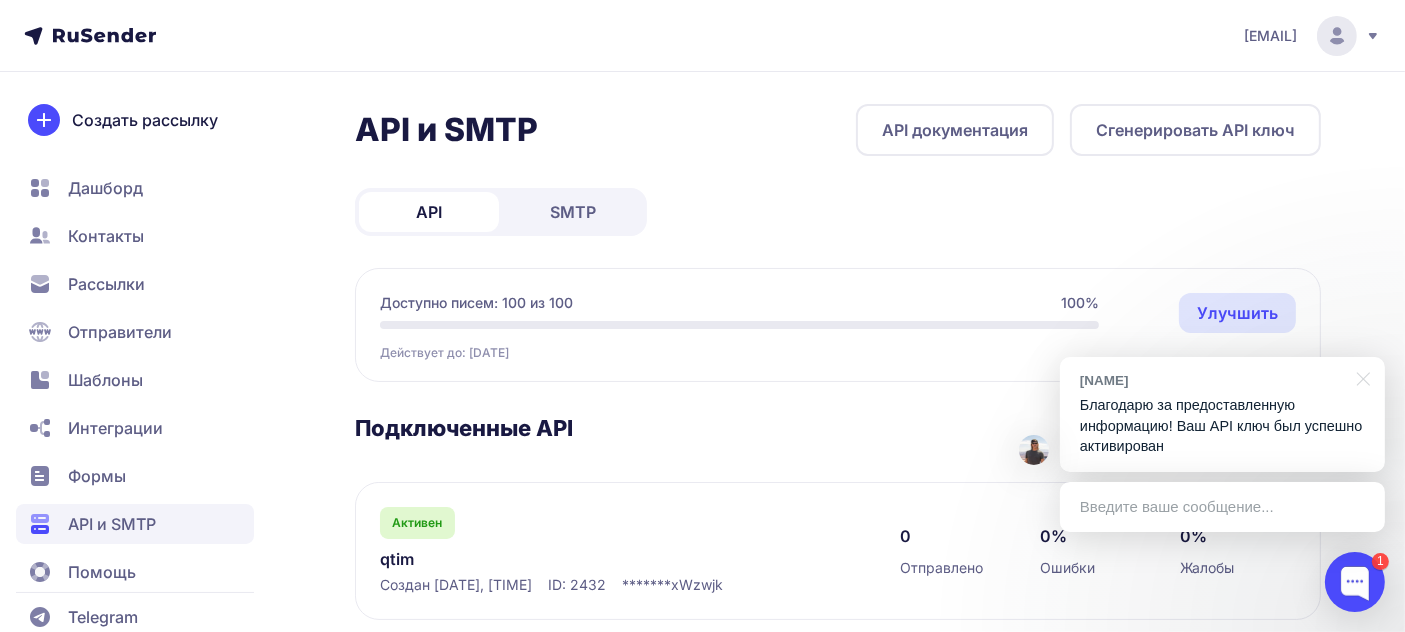 click on "Введите ваше сообщение..." at bounding box center (1222, 507) 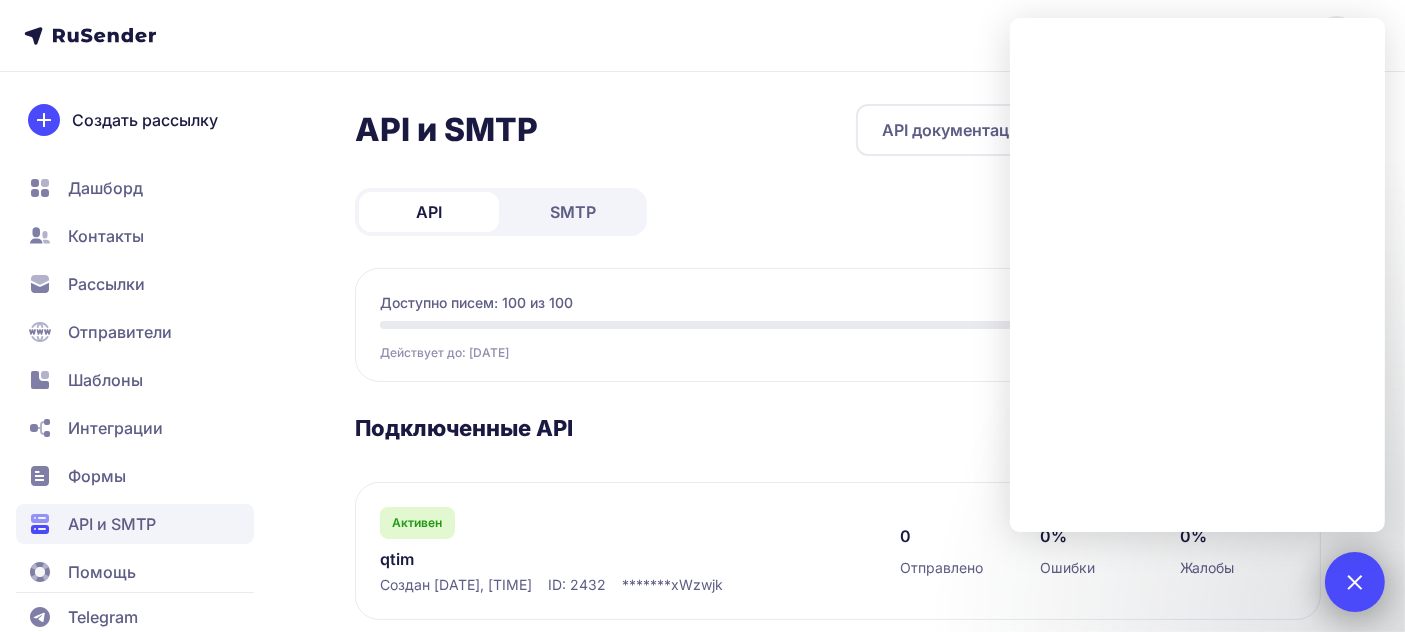click on "1" at bounding box center [1355, 582] 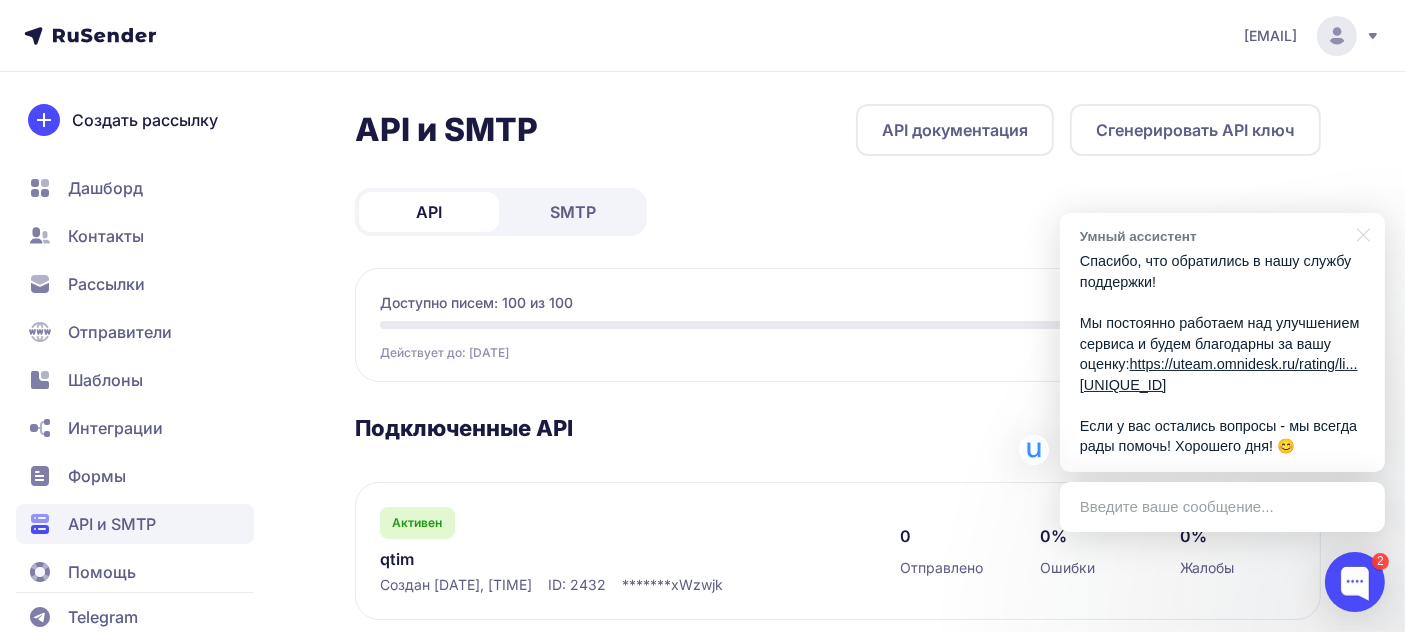 scroll, scrollTop: 35, scrollLeft: 0, axis: vertical 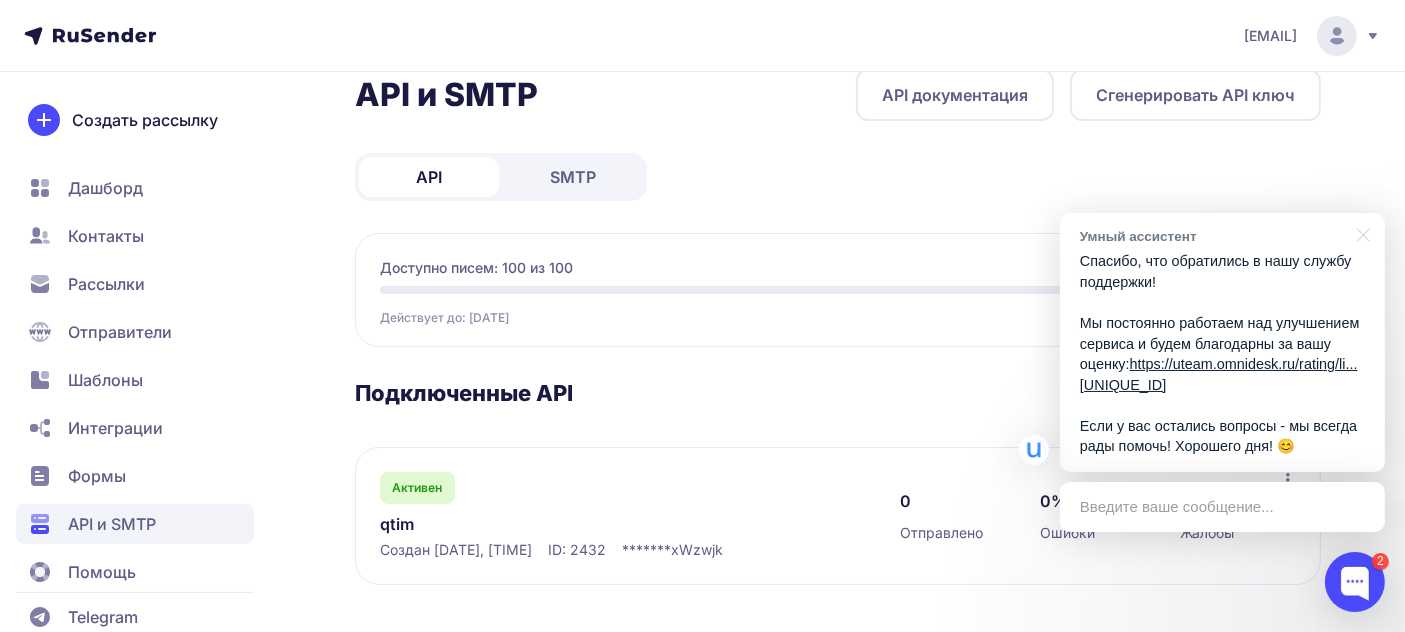 click on "qtim" at bounding box center [585, 524] 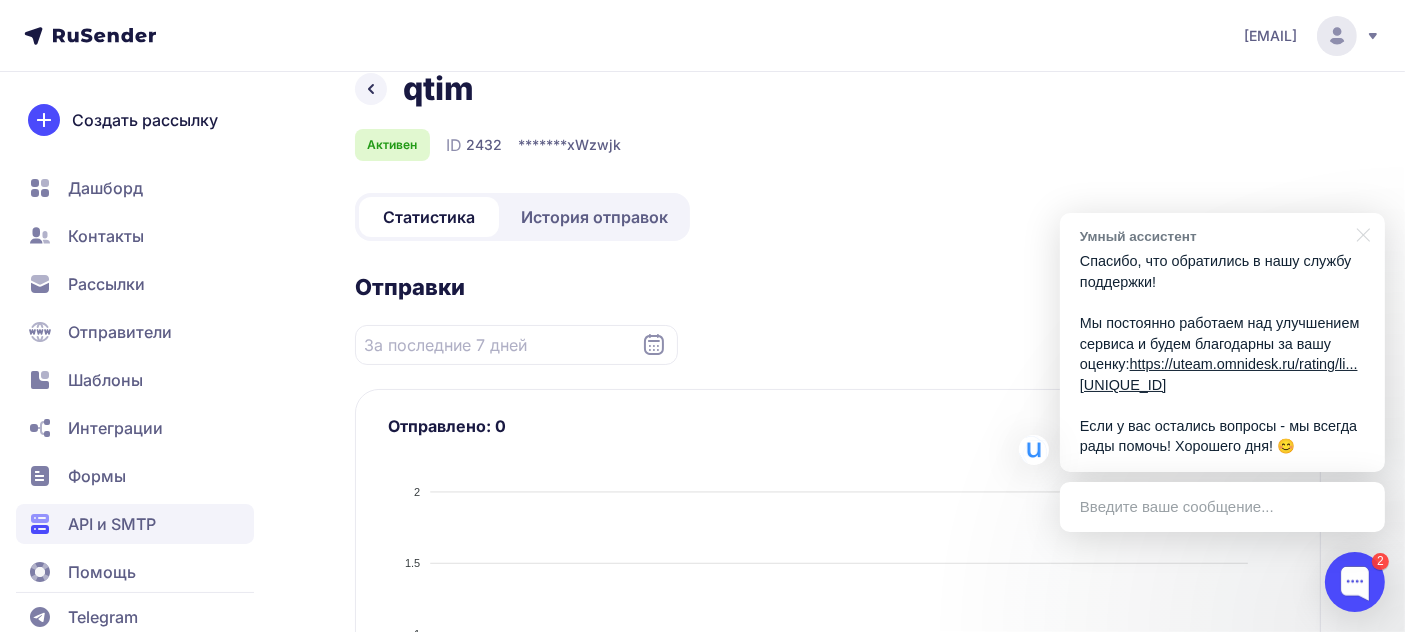scroll, scrollTop: 0, scrollLeft: 0, axis: both 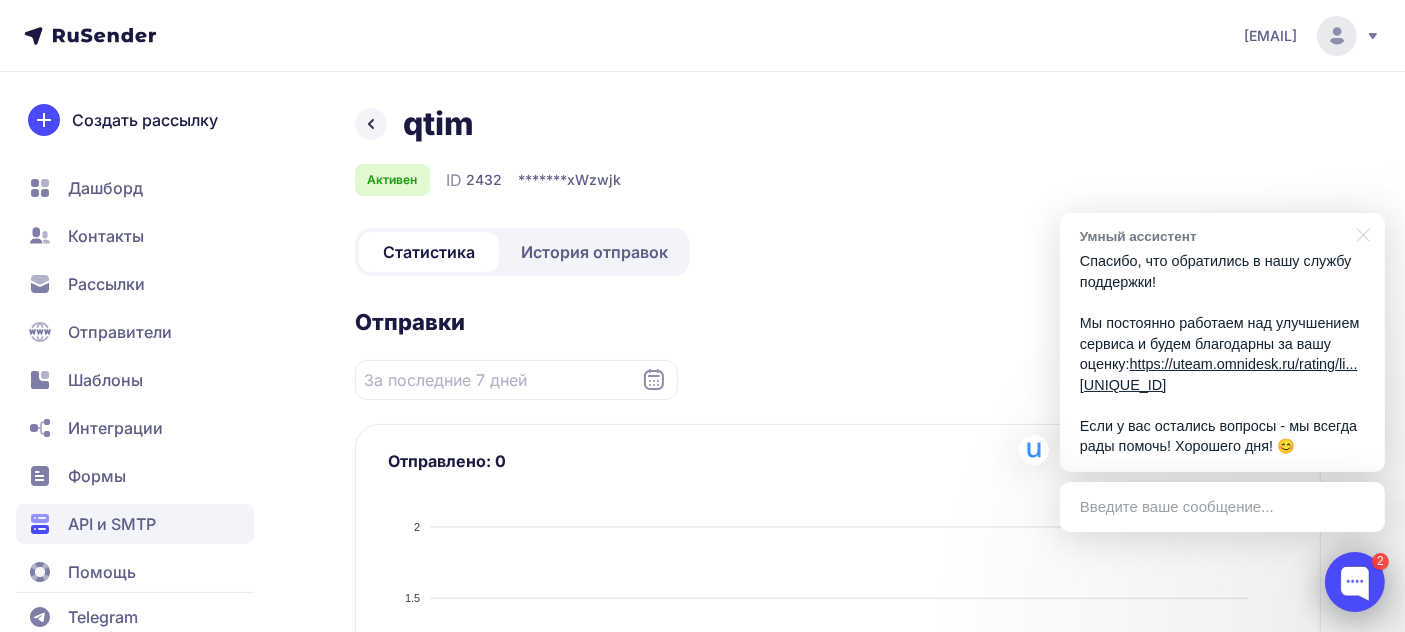 click at bounding box center (1355, 582) 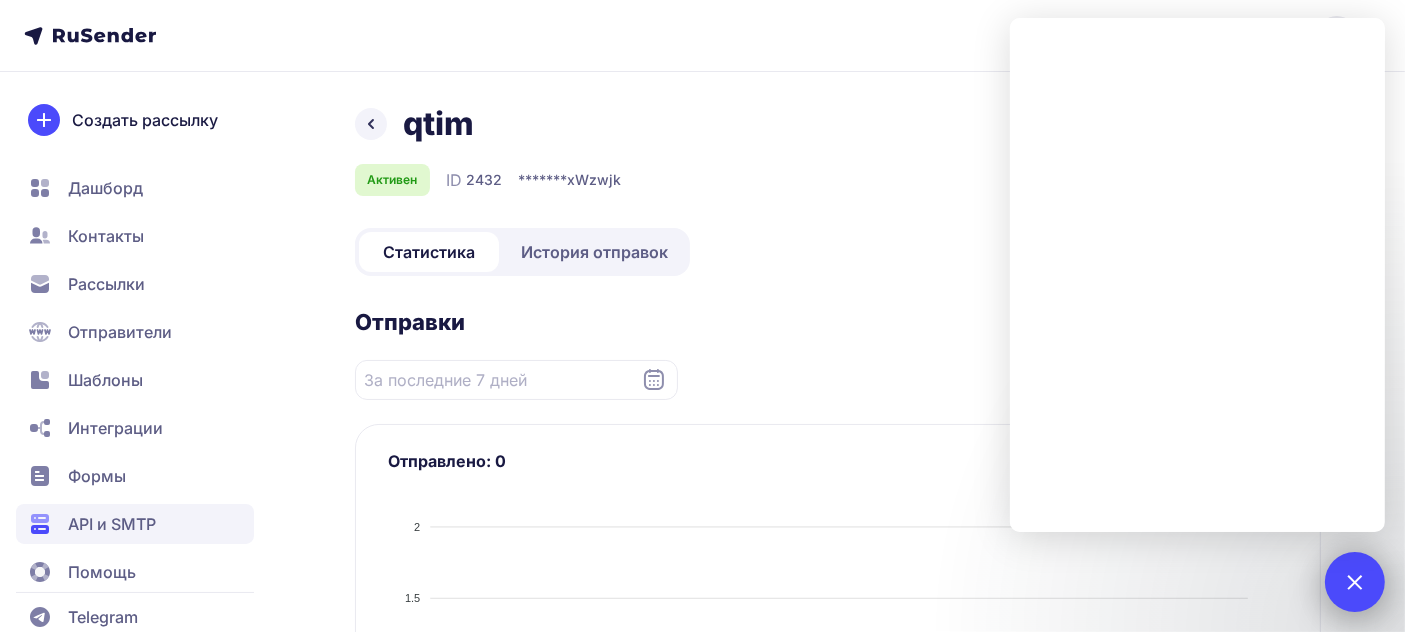 click at bounding box center [1354, 581] 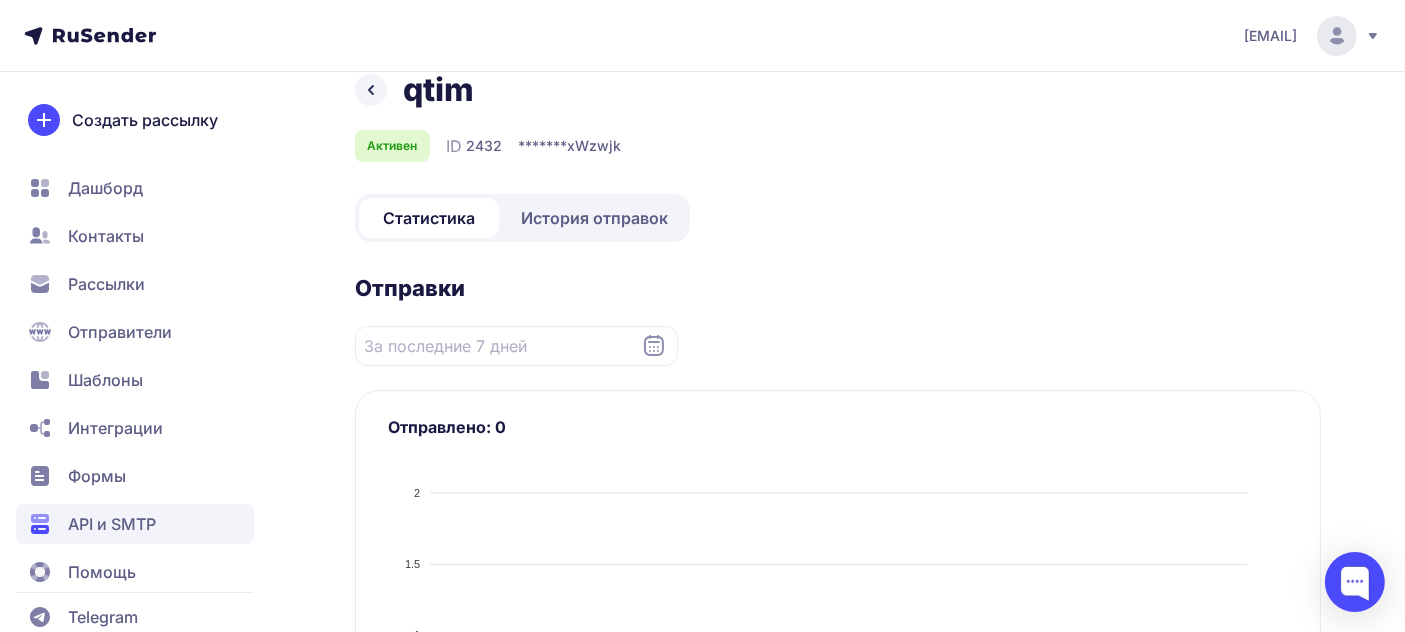 scroll, scrollTop: 0, scrollLeft: 0, axis: both 